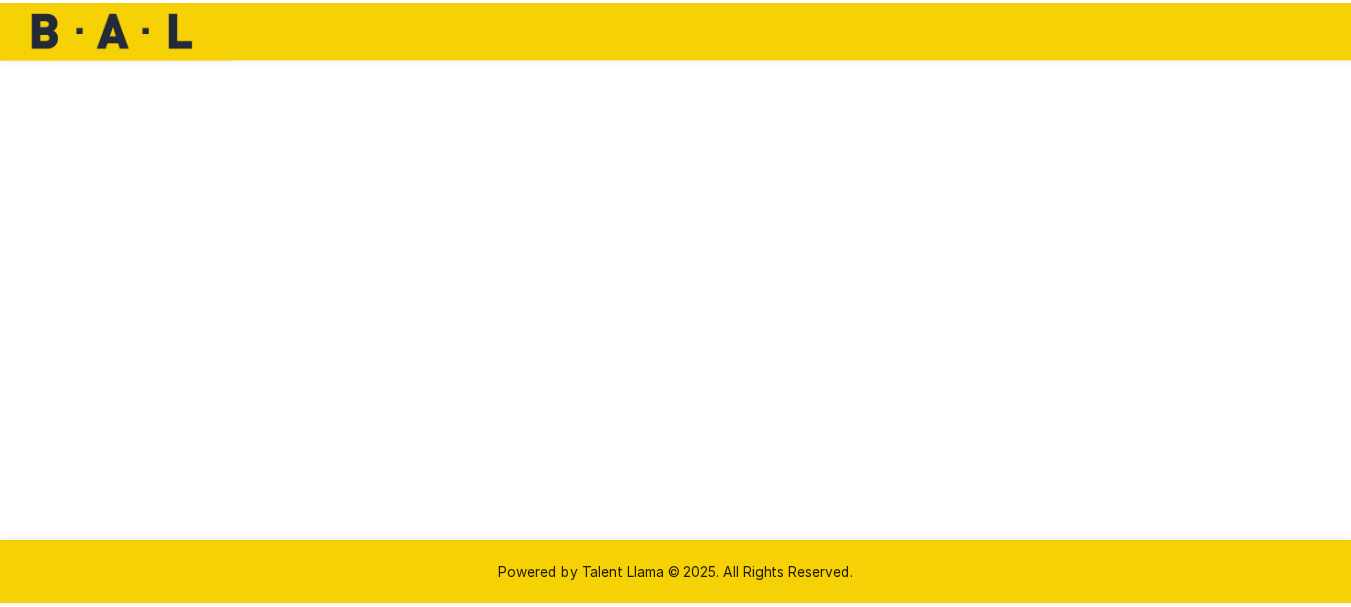 scroll, scrollTop: 0, scrollLeft: 0, axis: both 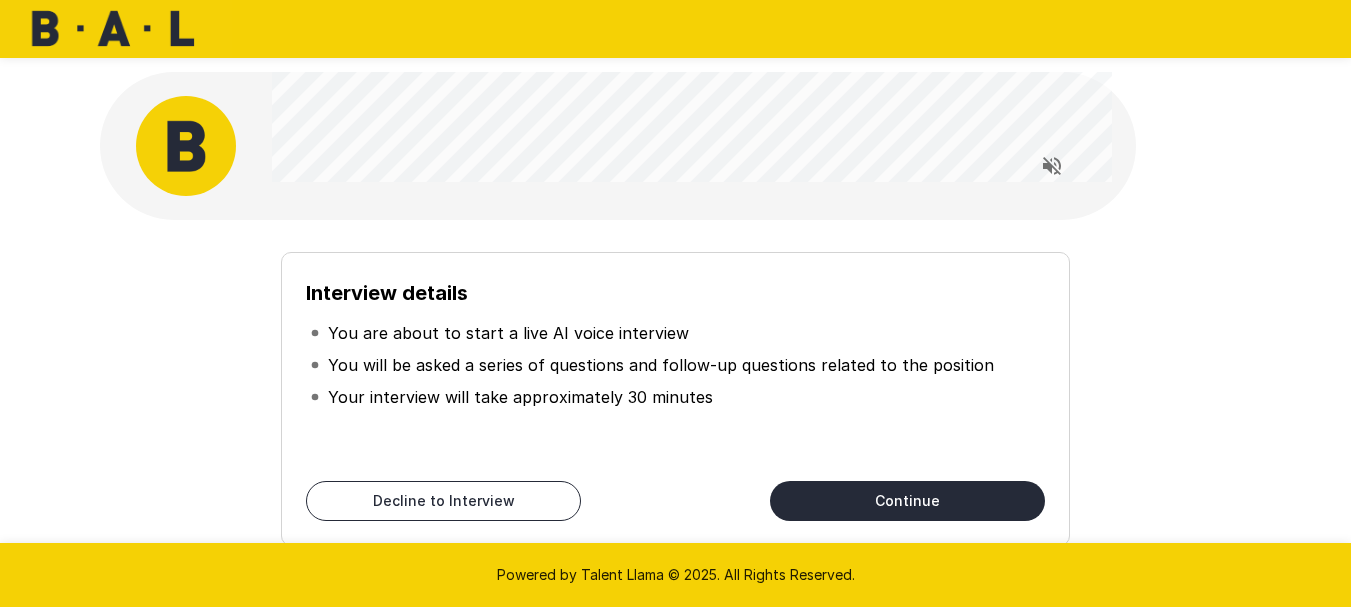 click on "Continue" at bounding box center [907, 501] 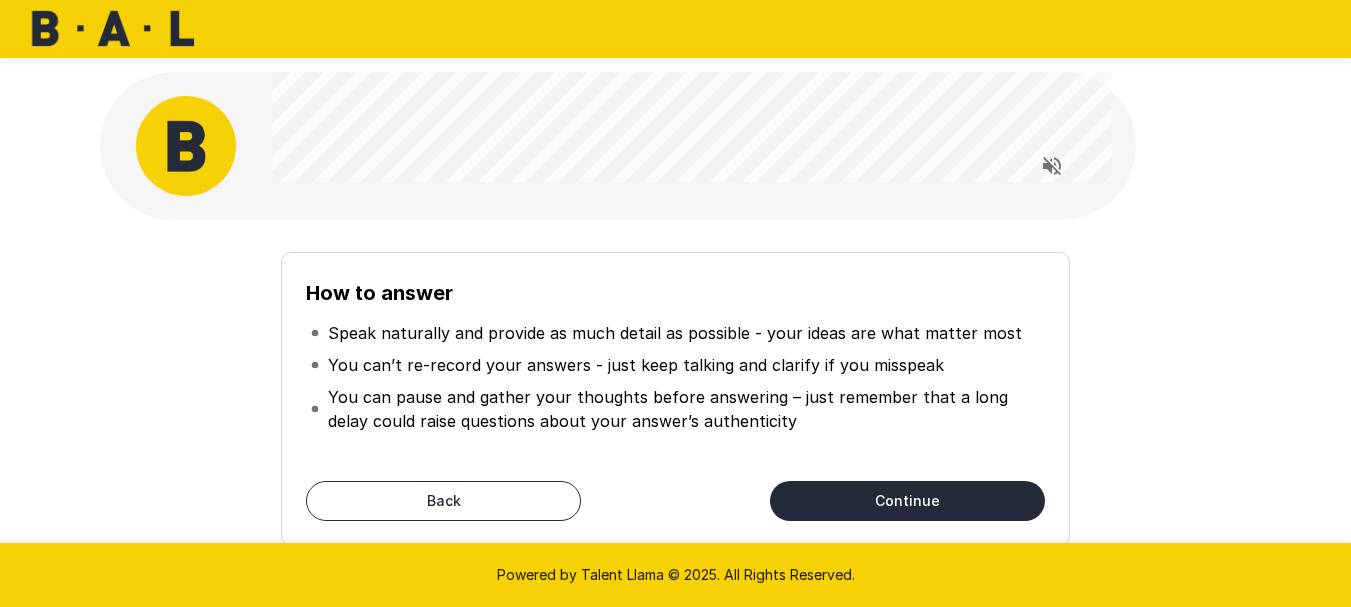 click on "Back" at bounding box center [443, 501] 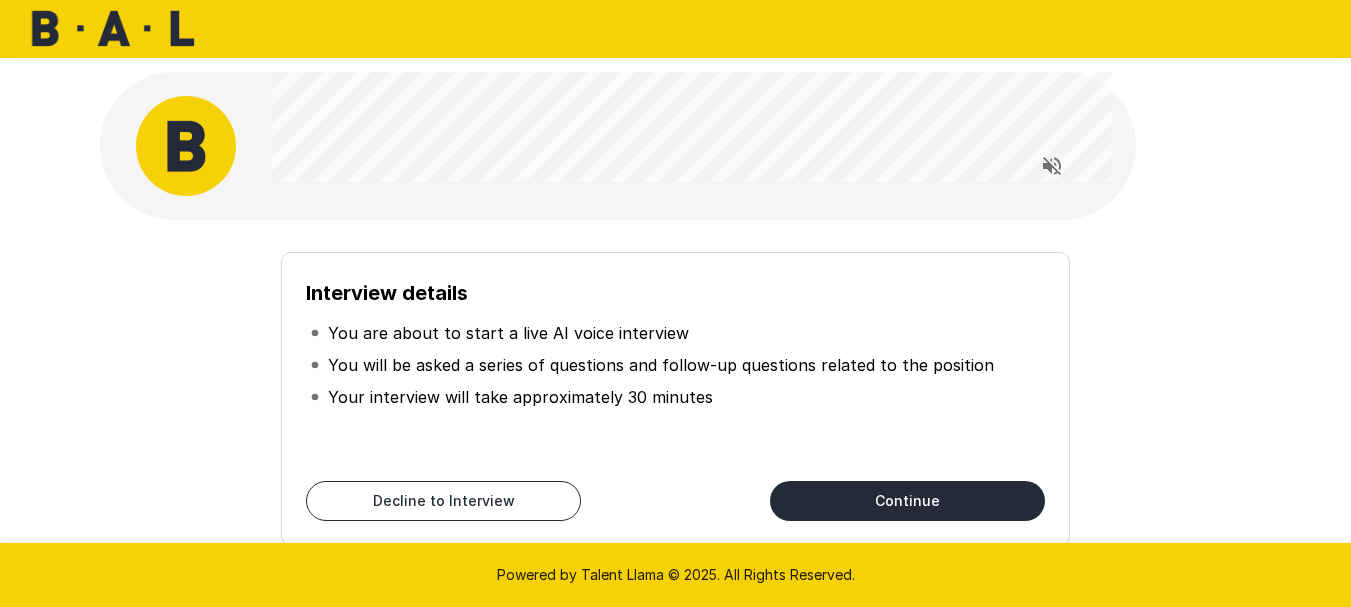 click on "Continue" at bounding box center (907, 501) 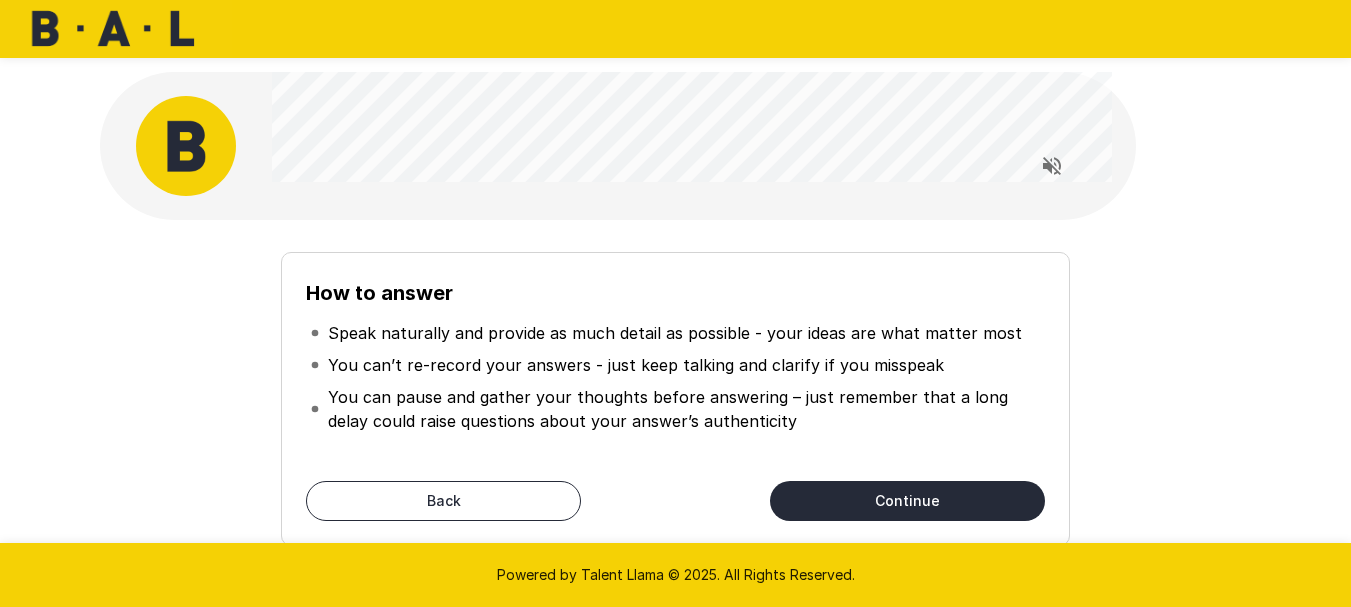 click on "Continue" at bounding box center [907, 501] 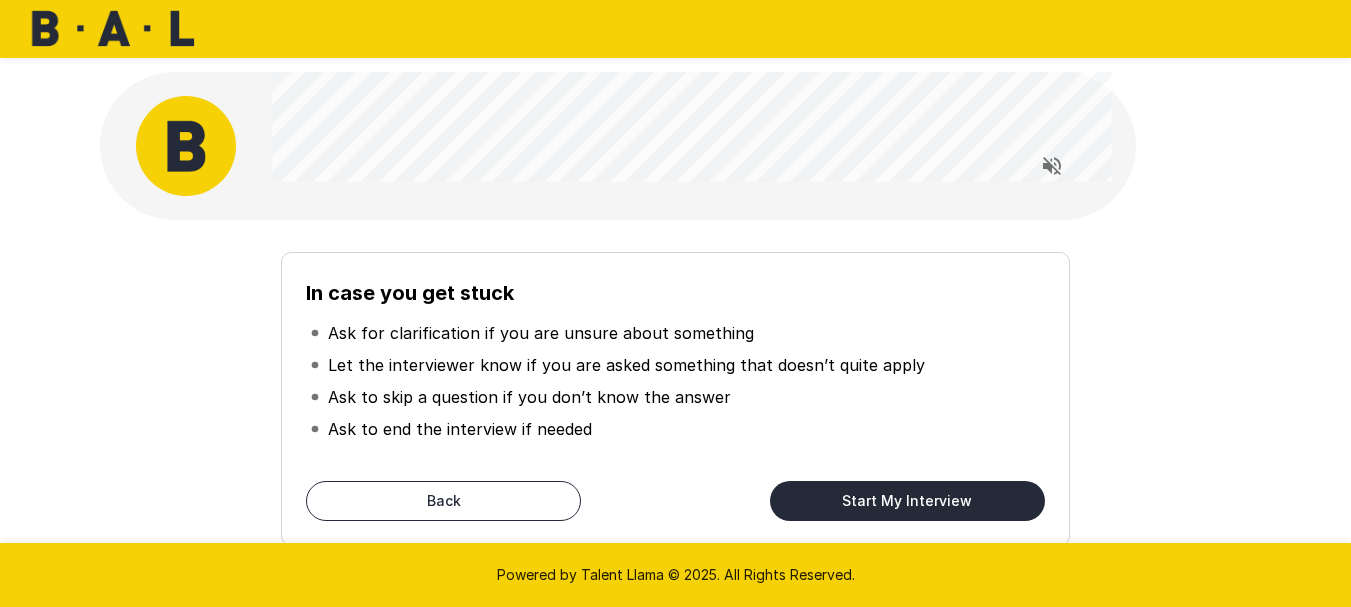 drag, startPoint x: 938, startPoint y: 495, endPoint x: 924, endPoint y: 473, distance: 26.076809 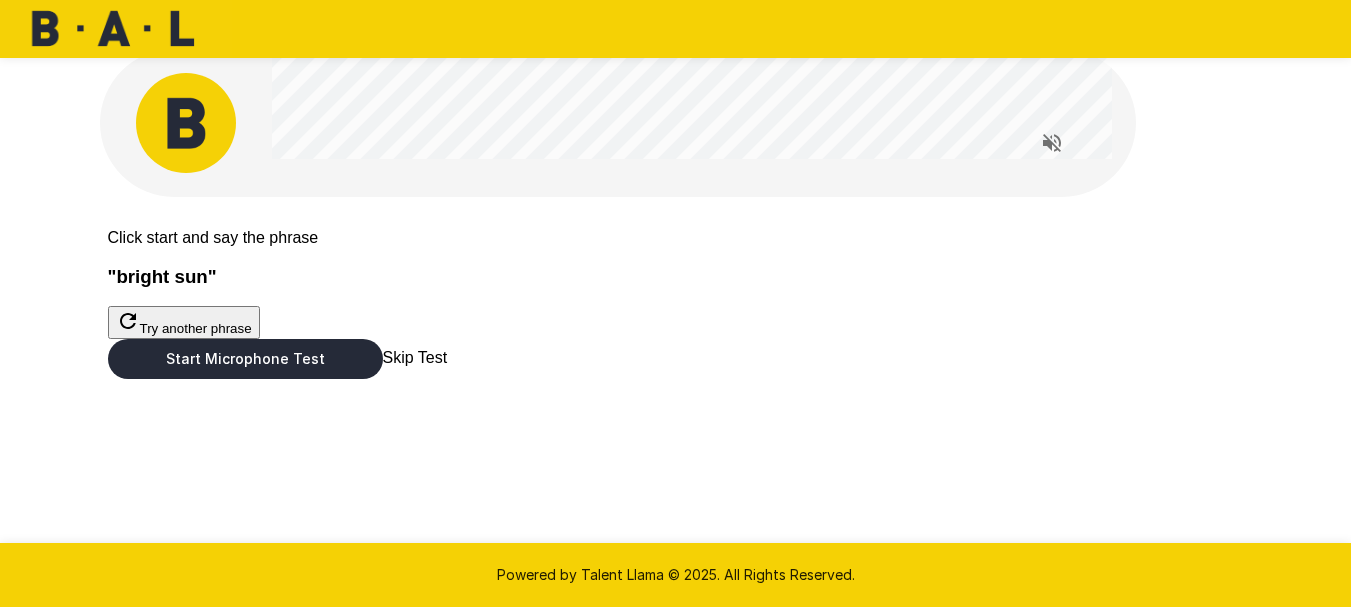 scroll, scrollTop: 100, scrollLeft: 0, axis: vertical 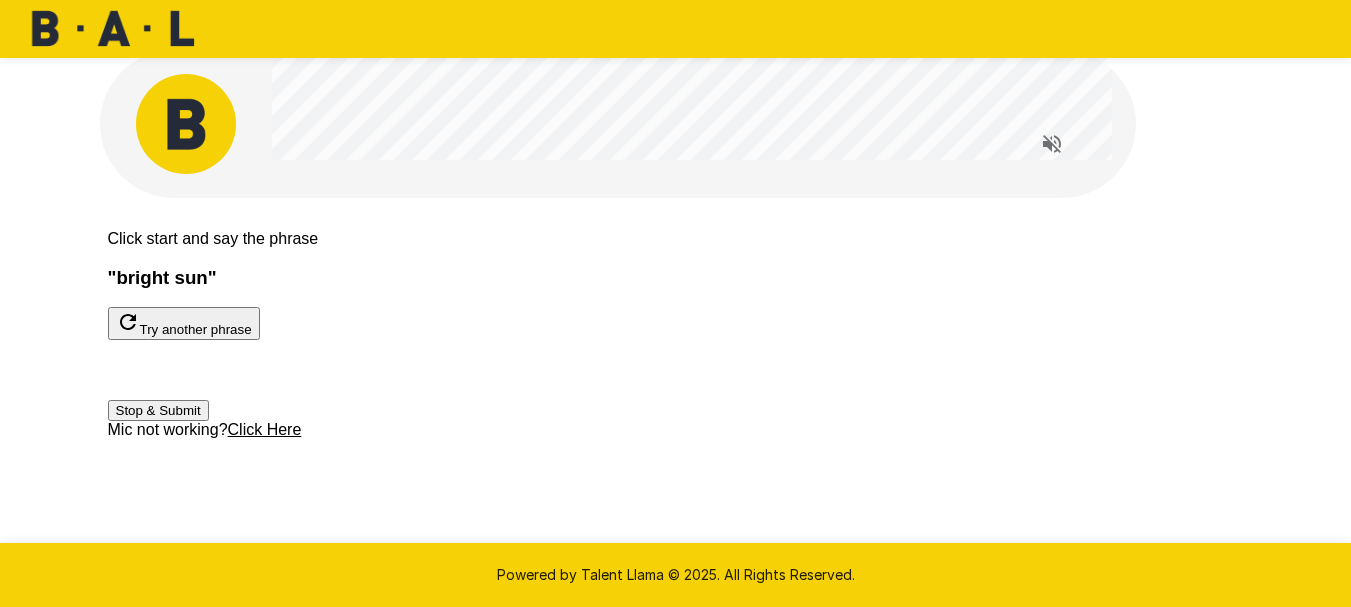 click on "Stop & Submit" at bounding box center (158, 410) 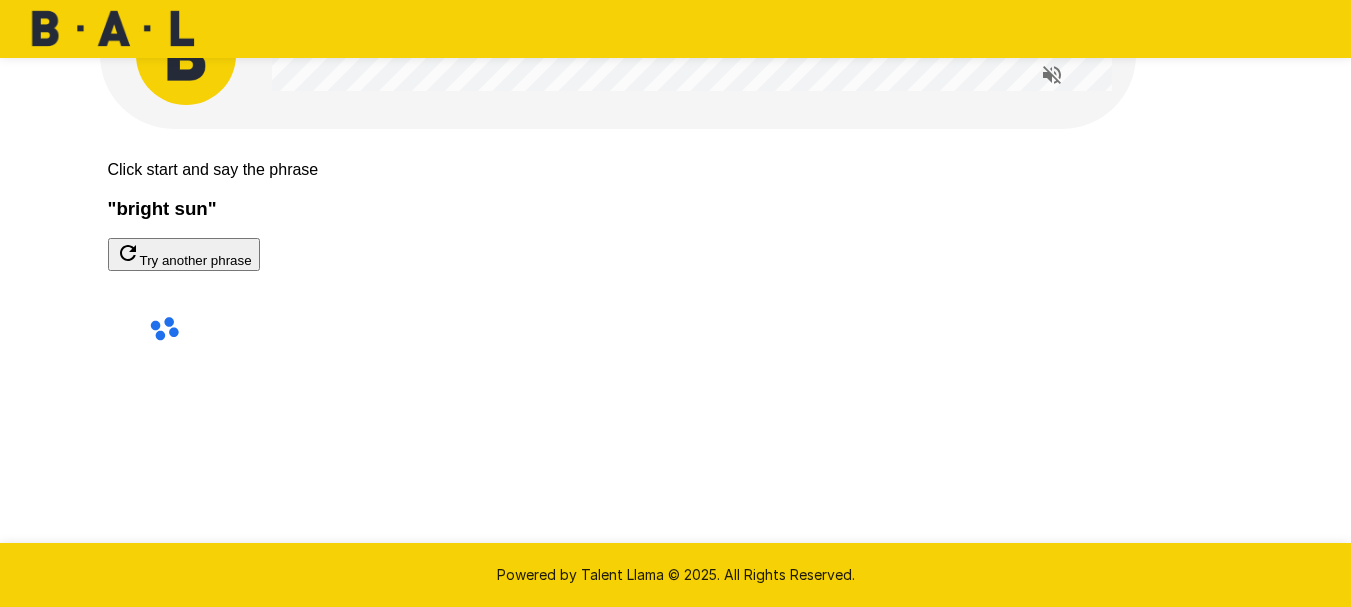 scroll, scrollTop: 100, scrollLeft: 0, axis: vertical 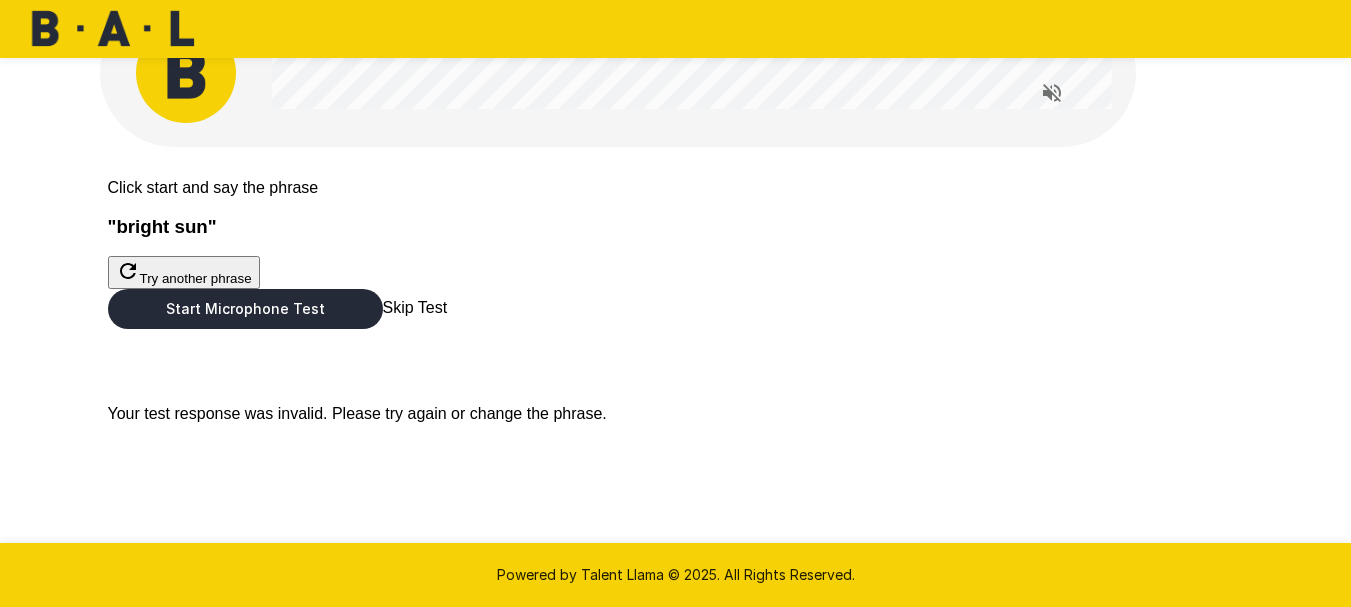 click on "Start Microphone Test" at bounding box center (245, 309) 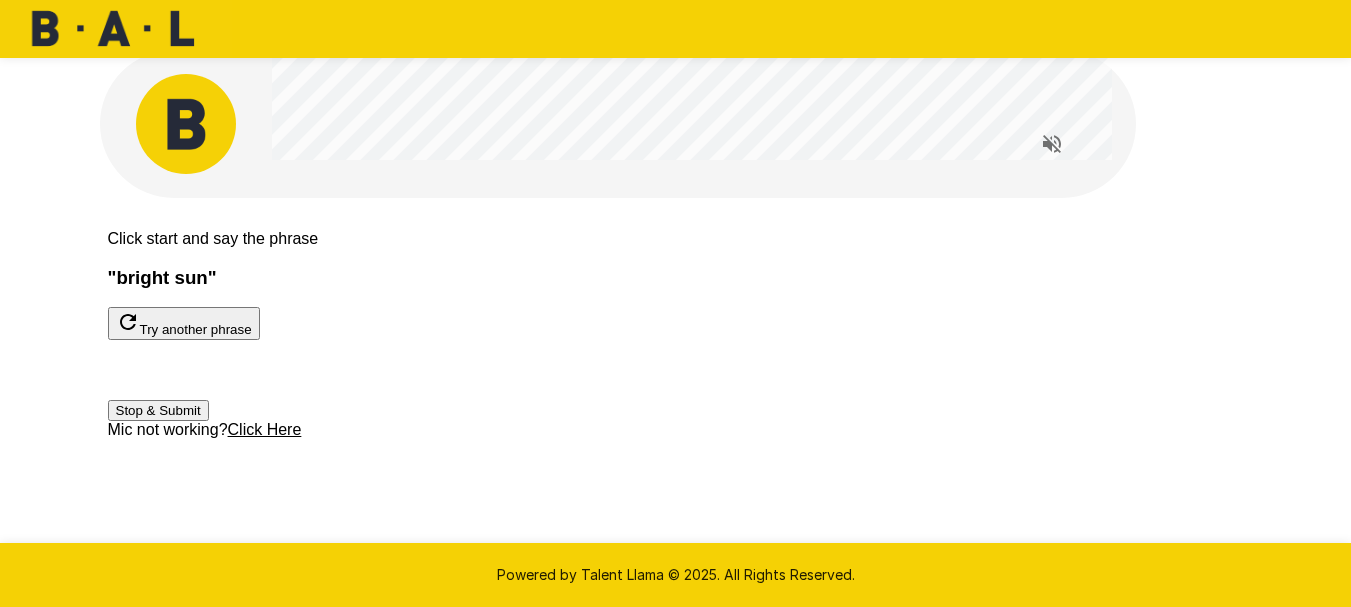 click on "Stop & Submit" at bounding box center (158, 410) 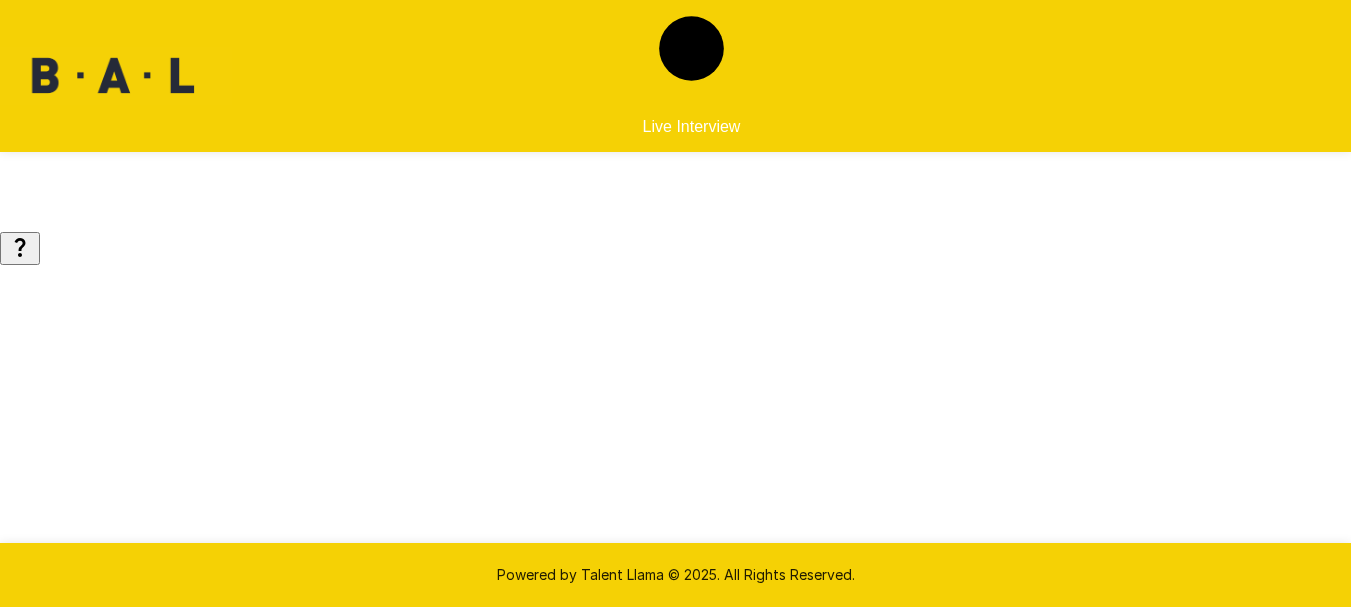 scroll, scrollTop: 0, scrollLeft: 0, axis: both 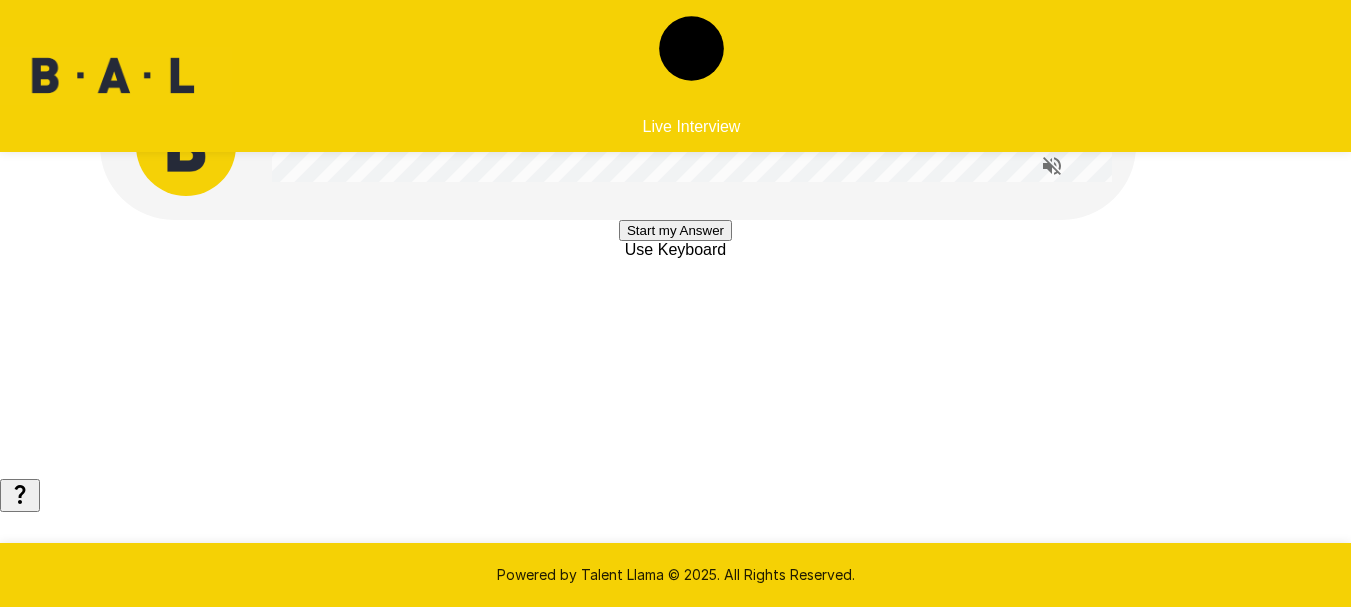 click on "Start my Answer" at bounding box center (675, 230) 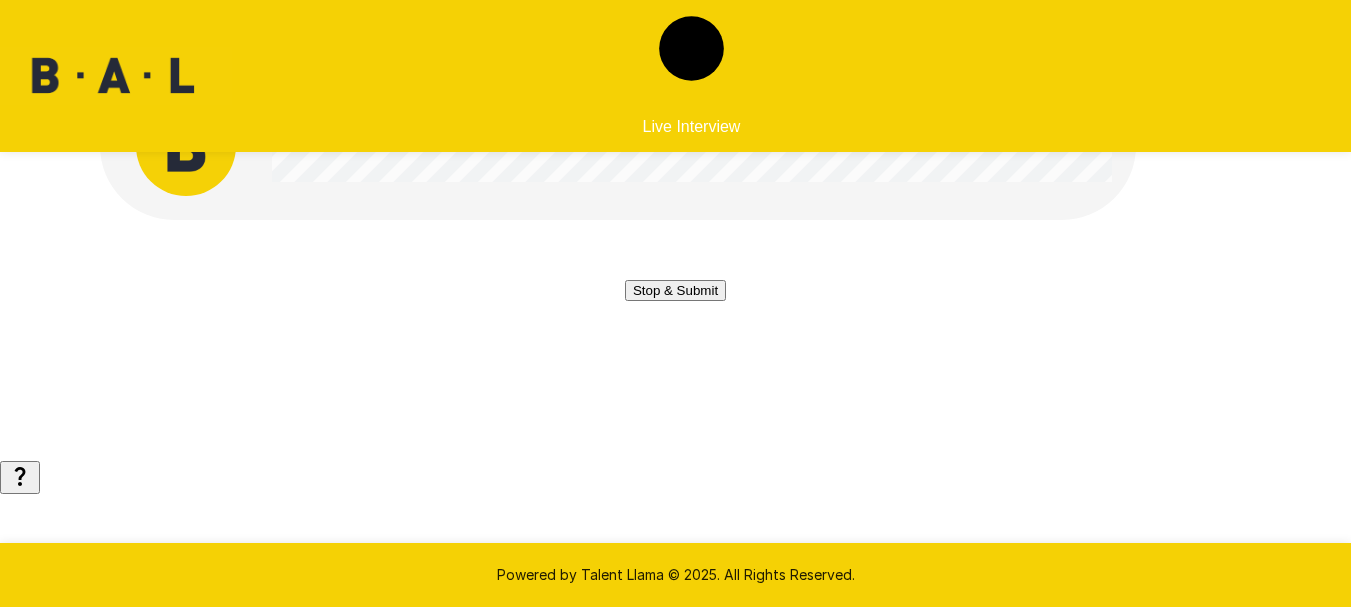 click on "Stop & Submit" at bounding box center [675, 290] 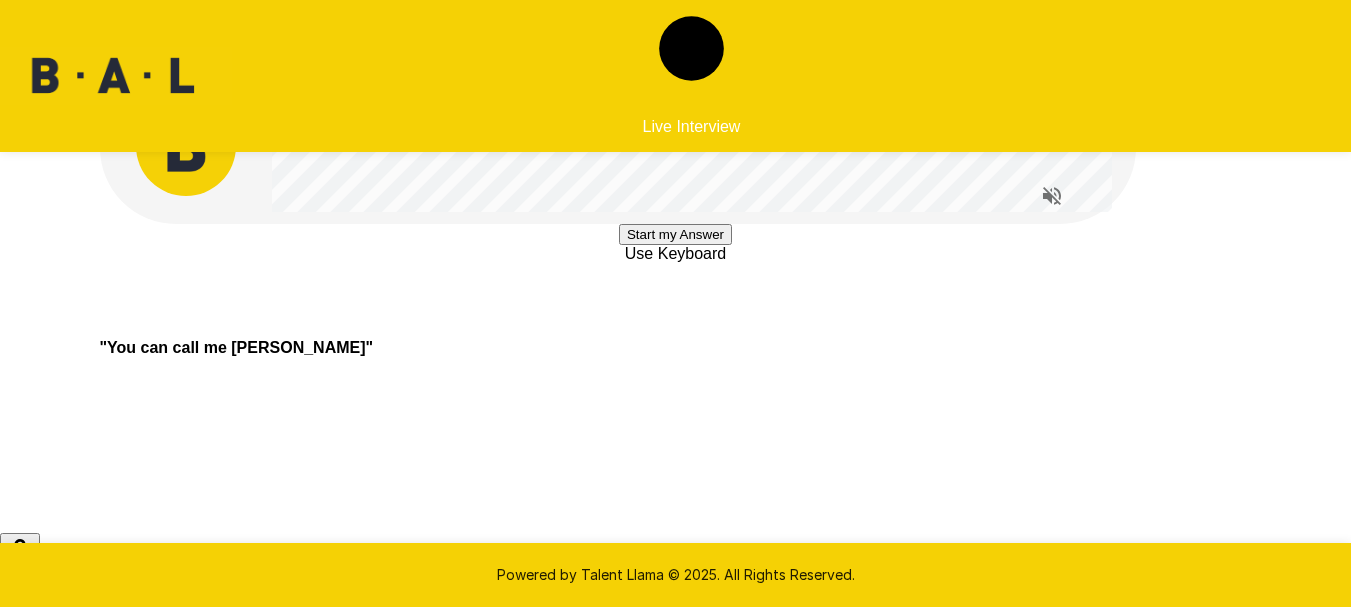 click on "Start my Answer" at bounding box center [675, 234] 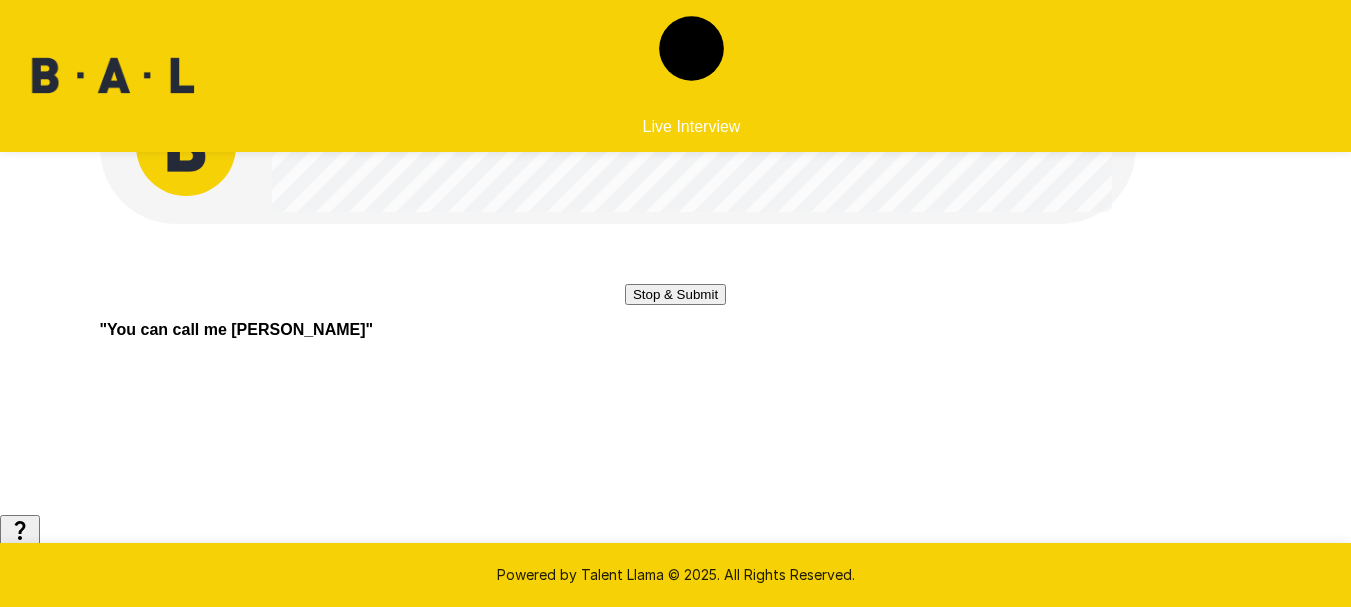 click on "Stop & Submit" at bounding box center [675, 294] 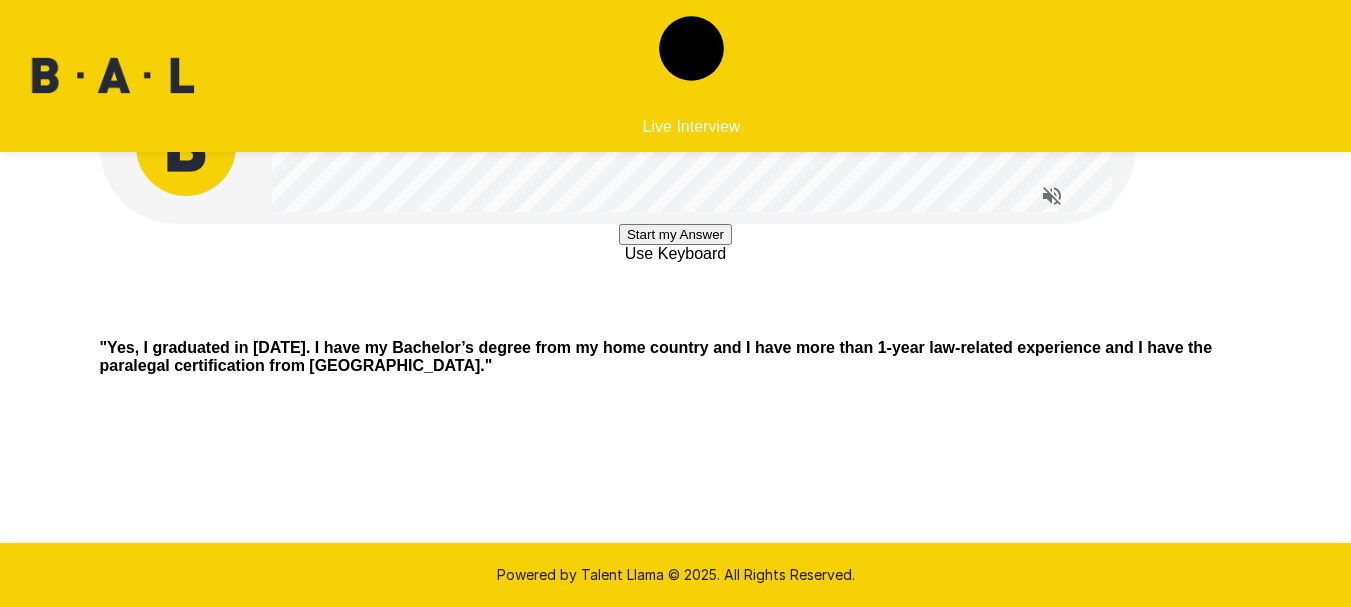 click on "Start my Answer" at bounding box center [675, 234] 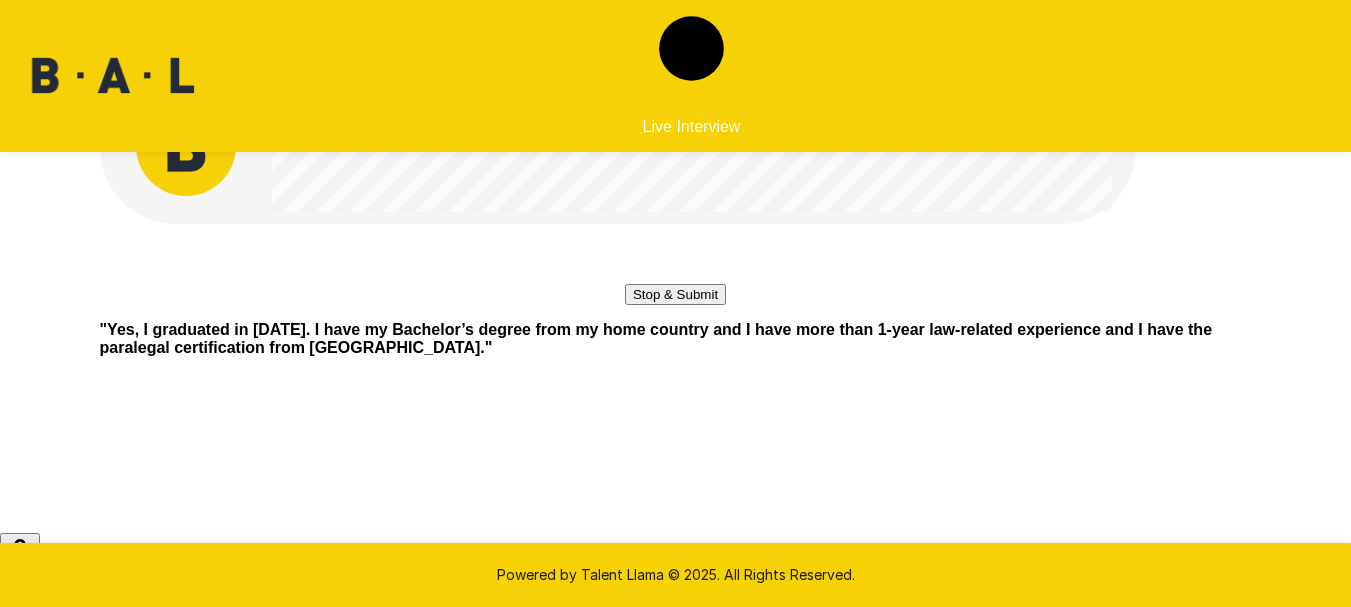 click on "Stop & Submit" at bounding box center [675, 294] 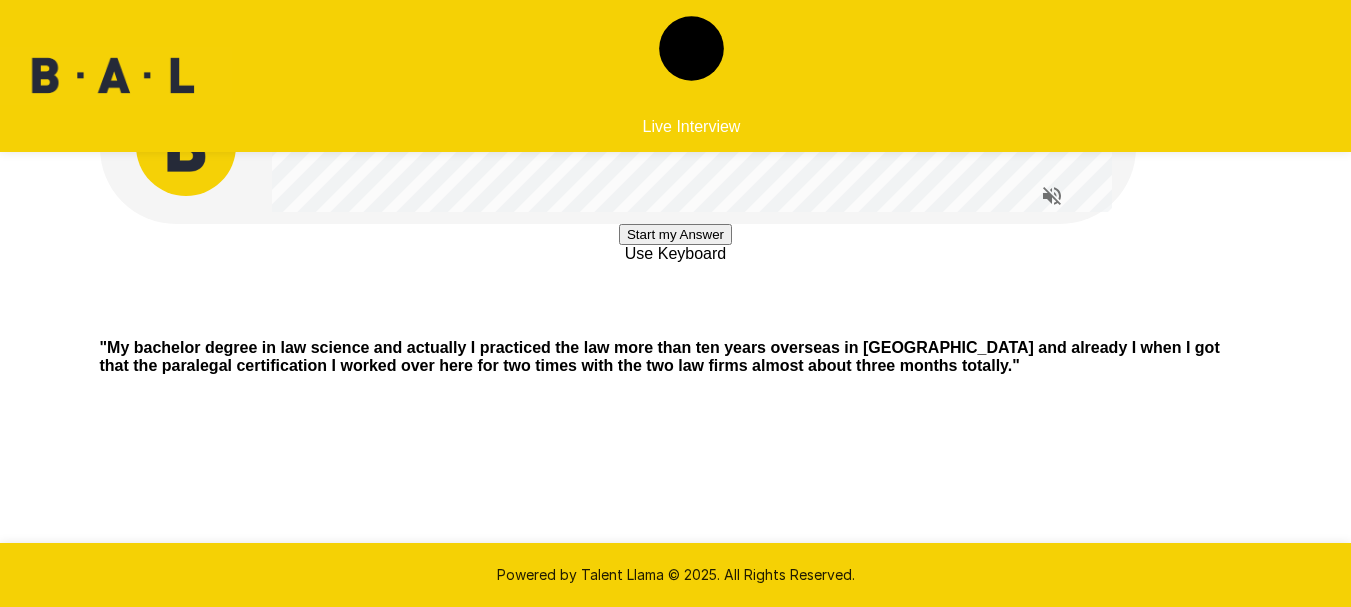 click on "Start my Answer" at bounding box center [675, 234] 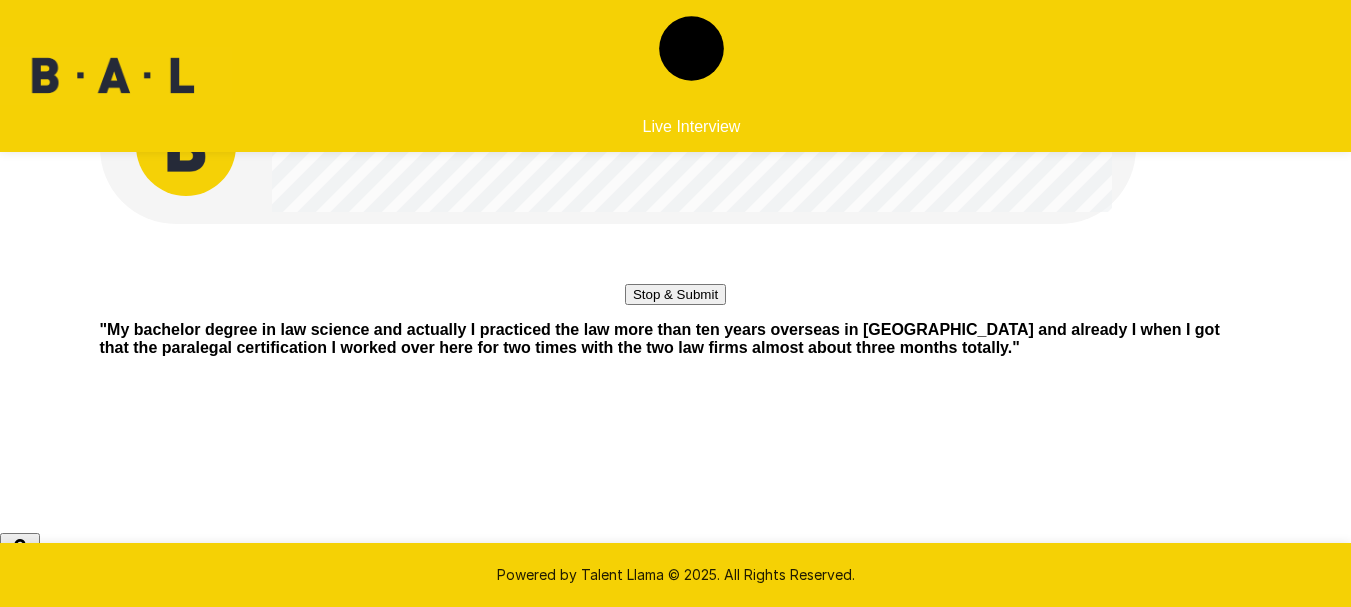 click on "Stop & Submit" at bounding box center (675, 294) 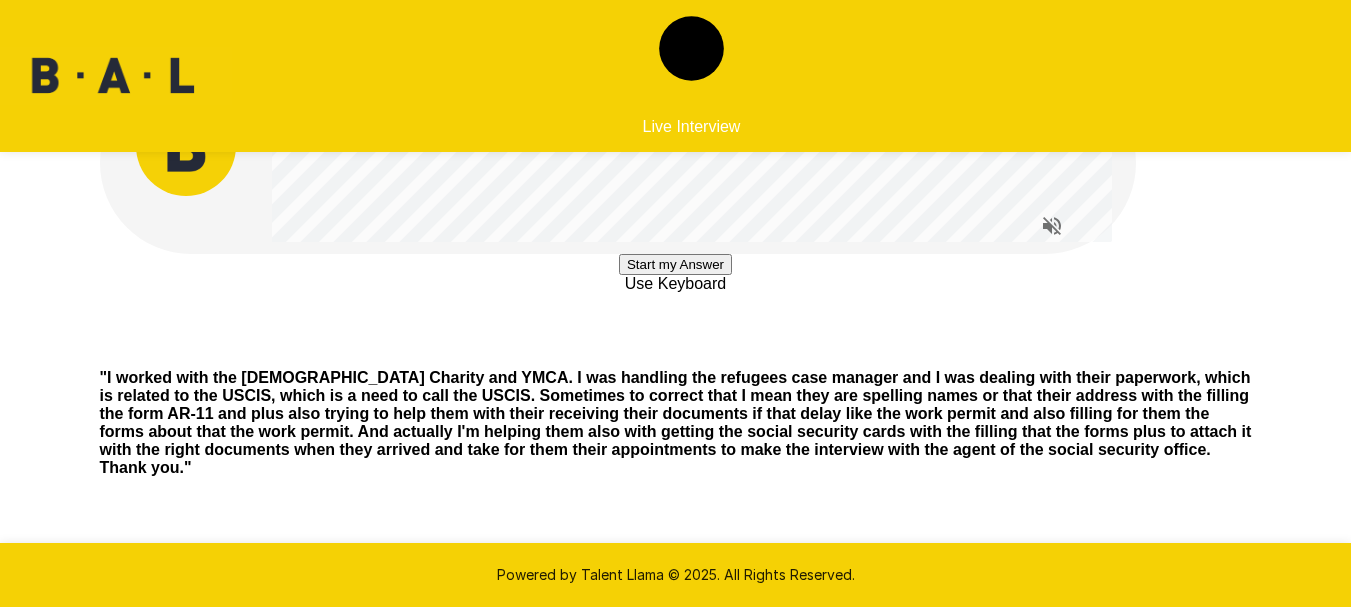 click on "Start my Answer" at bounding box center (675, 264) 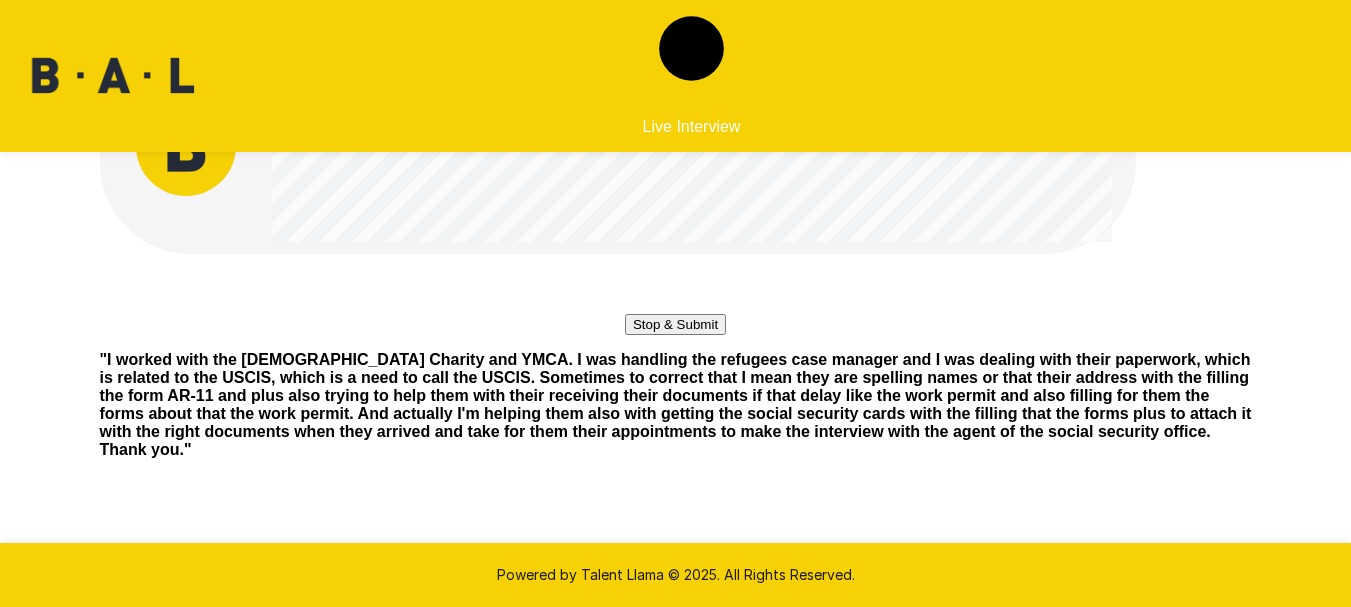 click on "Stop & Submit" at bounding box center (675, 324) 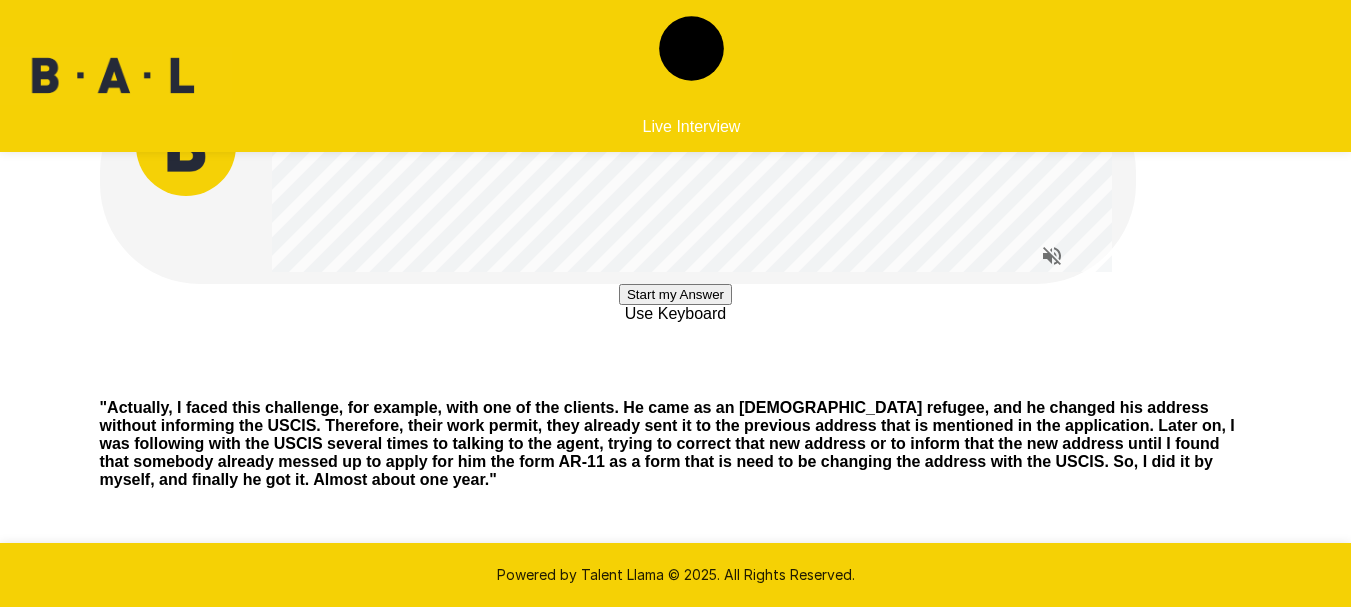 click on "Start my Answer" at bounding box center [675, 294] 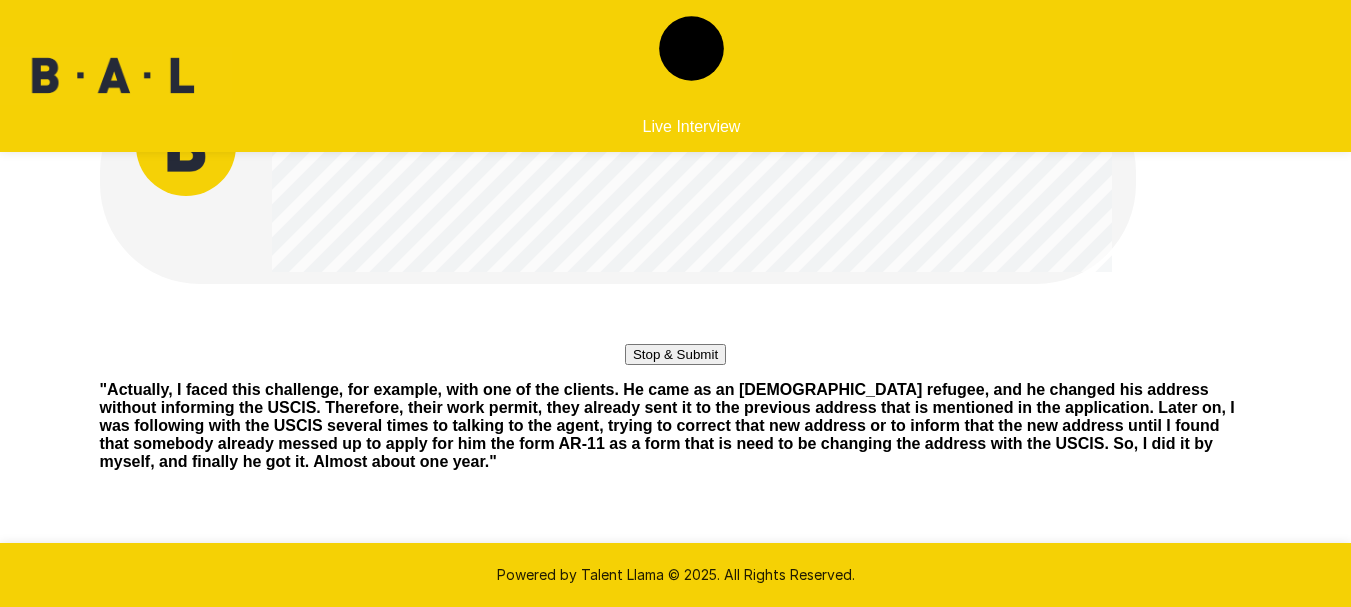 click on "Stop & Submit" at bounding box center [675, 354] 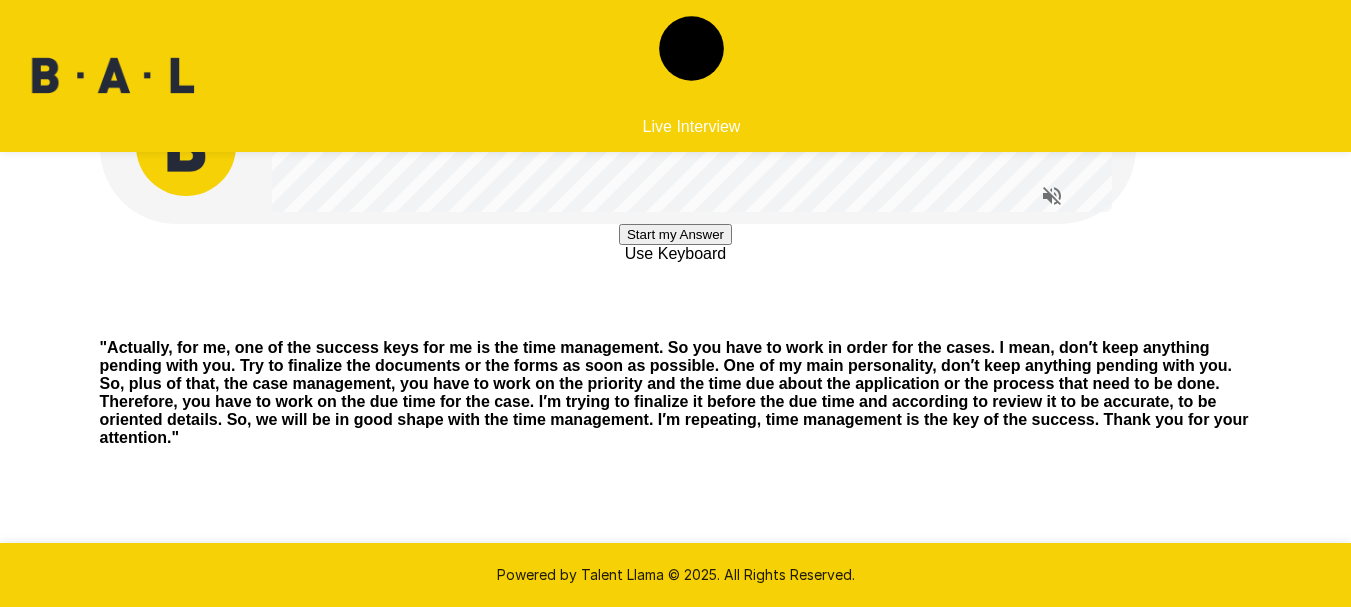 click on "Start my Answer" at bounding box center (675, 234) 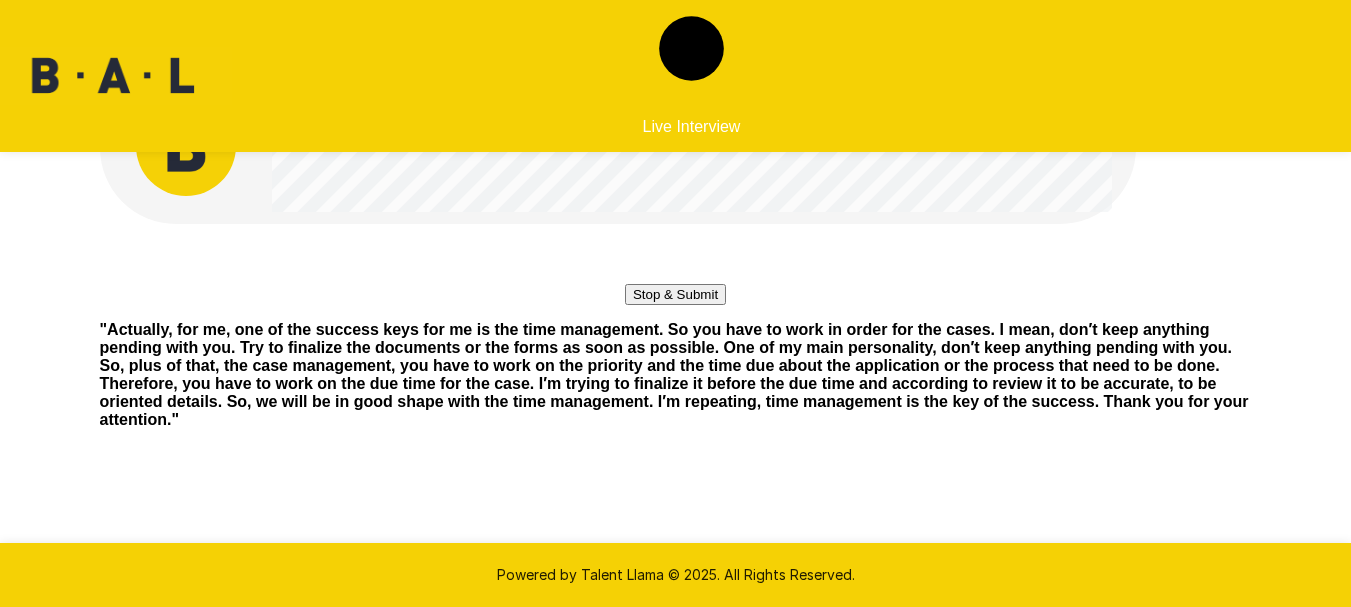 click on "Stop & Submit" at bounding box center [675, 294] 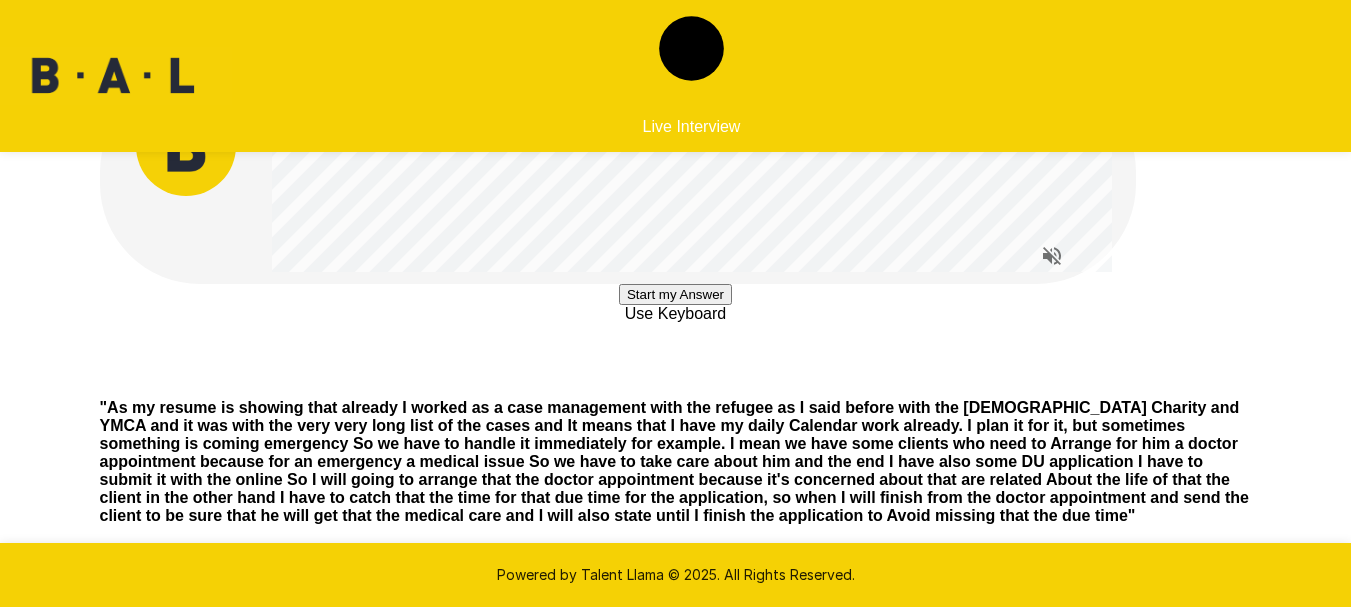click on "Start my Answer" at bounding box center (675, 294) 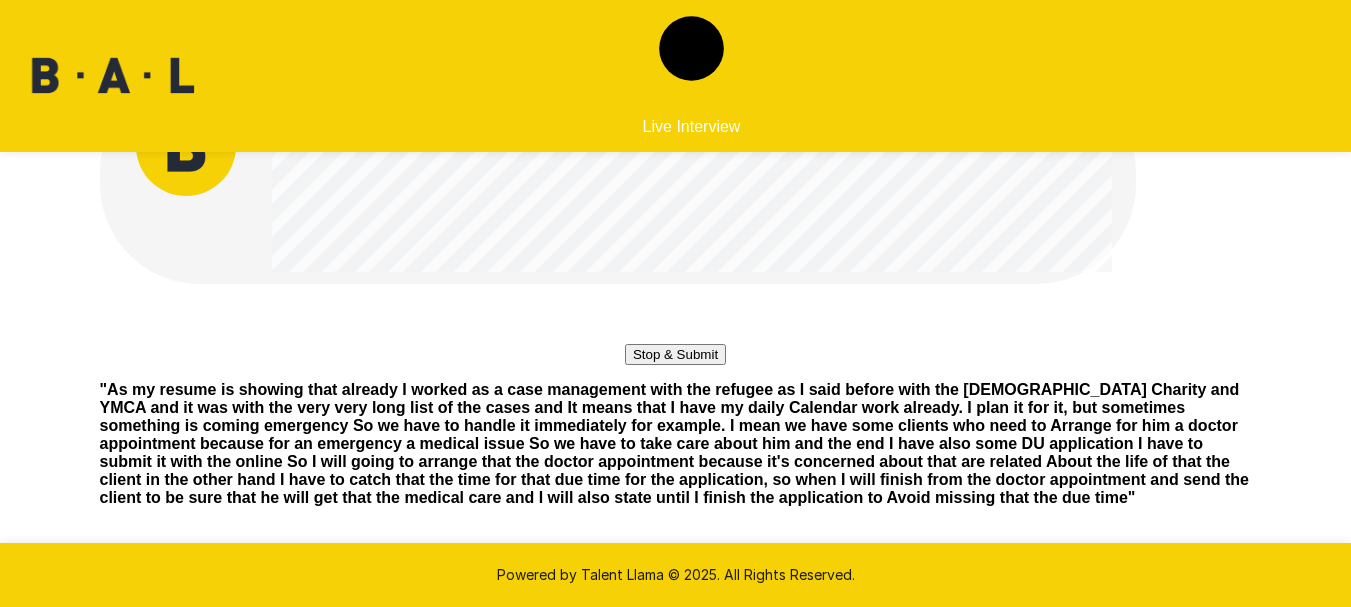 click on "Stop & Submit" at bounding box center [675, 354] 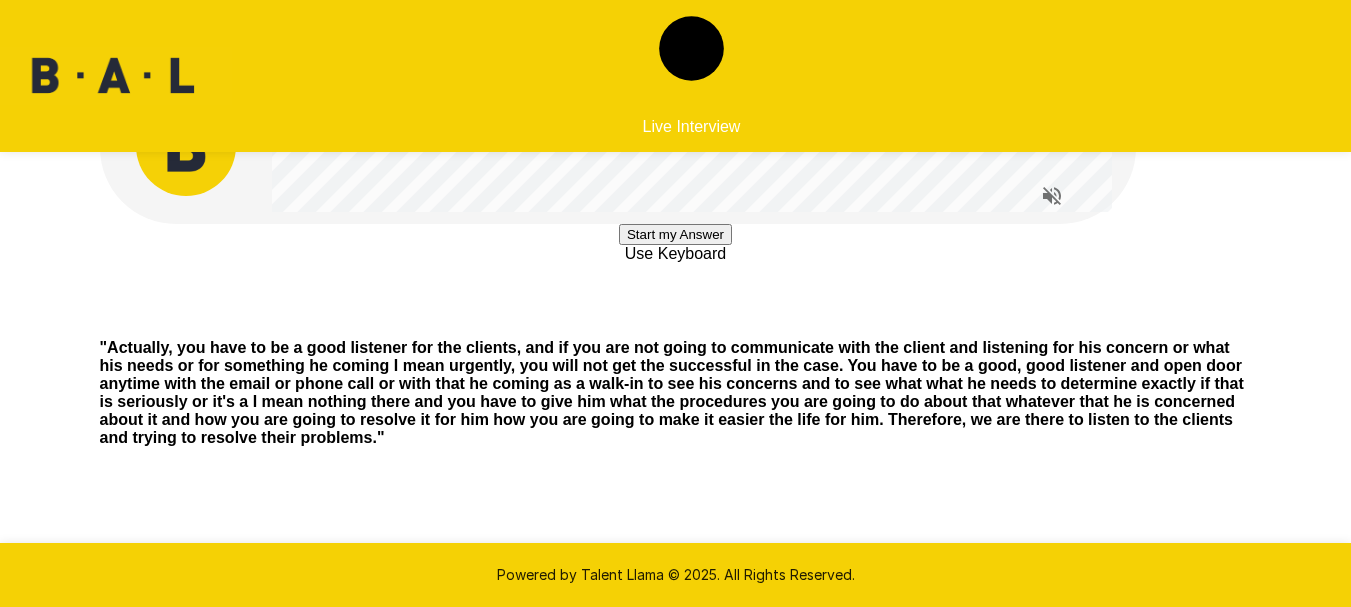 click on "Start my Answer" at bounding box center (675, 234) 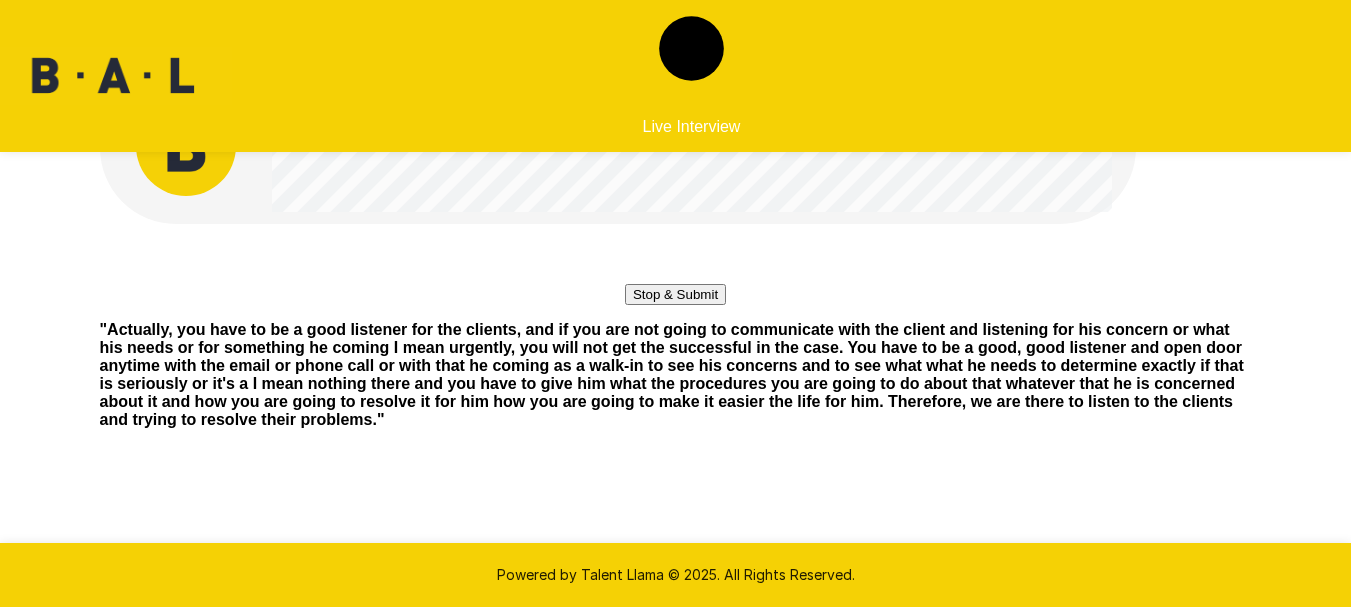 click on "Stop & Submit" at bounding box center (675, 294) 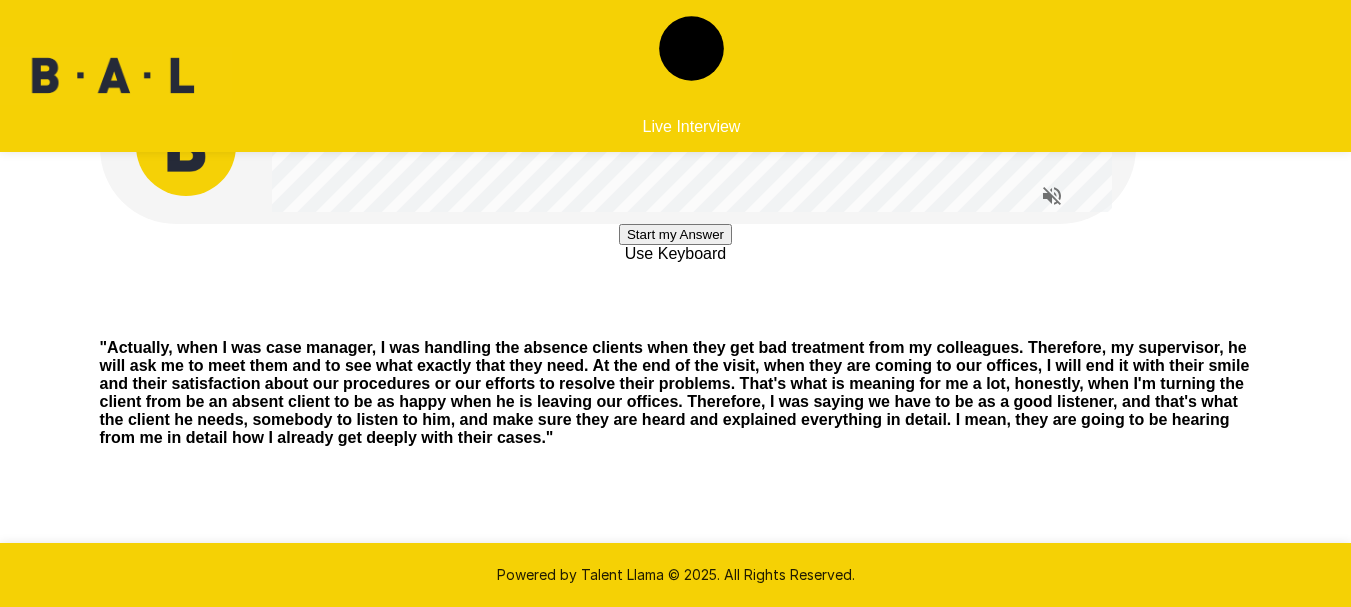 click on "Start my Answer" at bounding box center [675, 234] 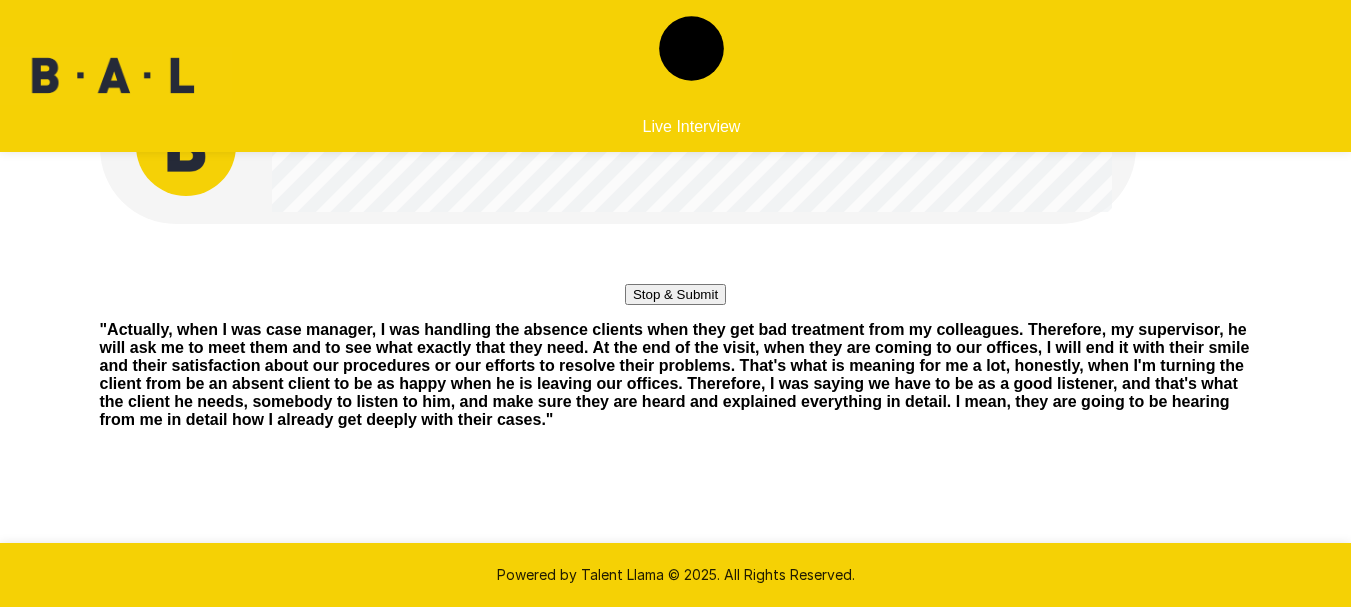 drag, startPoint x: 668, startPoint y: 448, endPoint x: 781, endPoint y: 404, distance: 121.264175 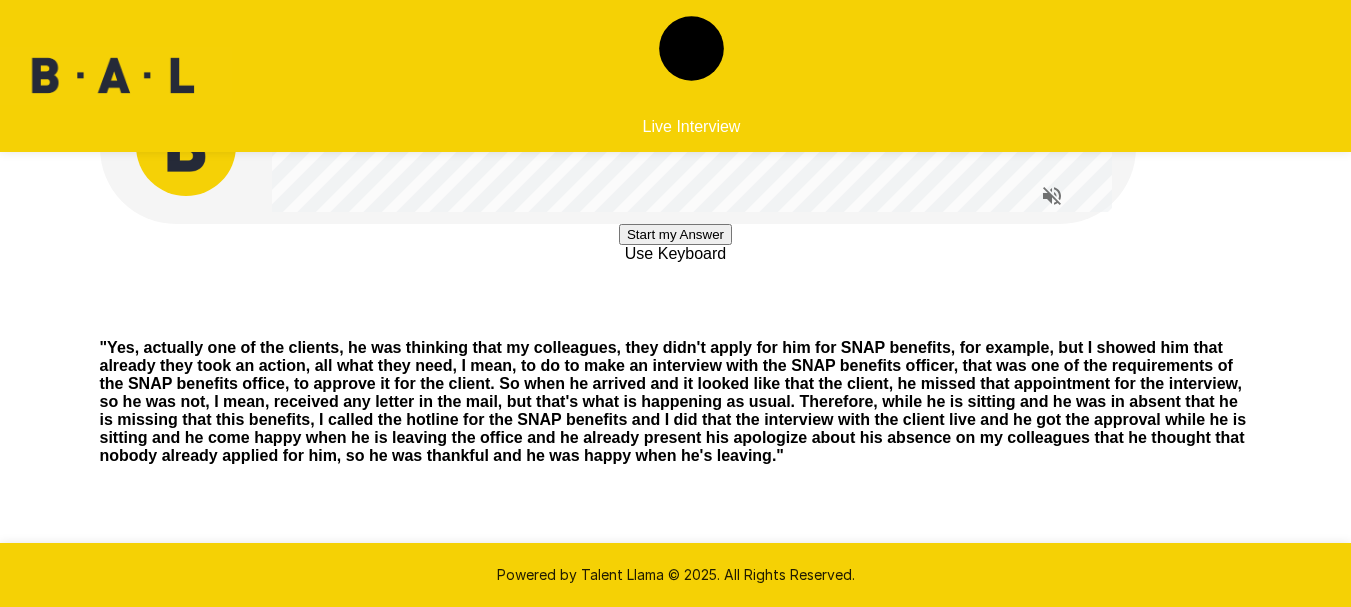 click on "Start my Answer" at bounding box center [675, 234] 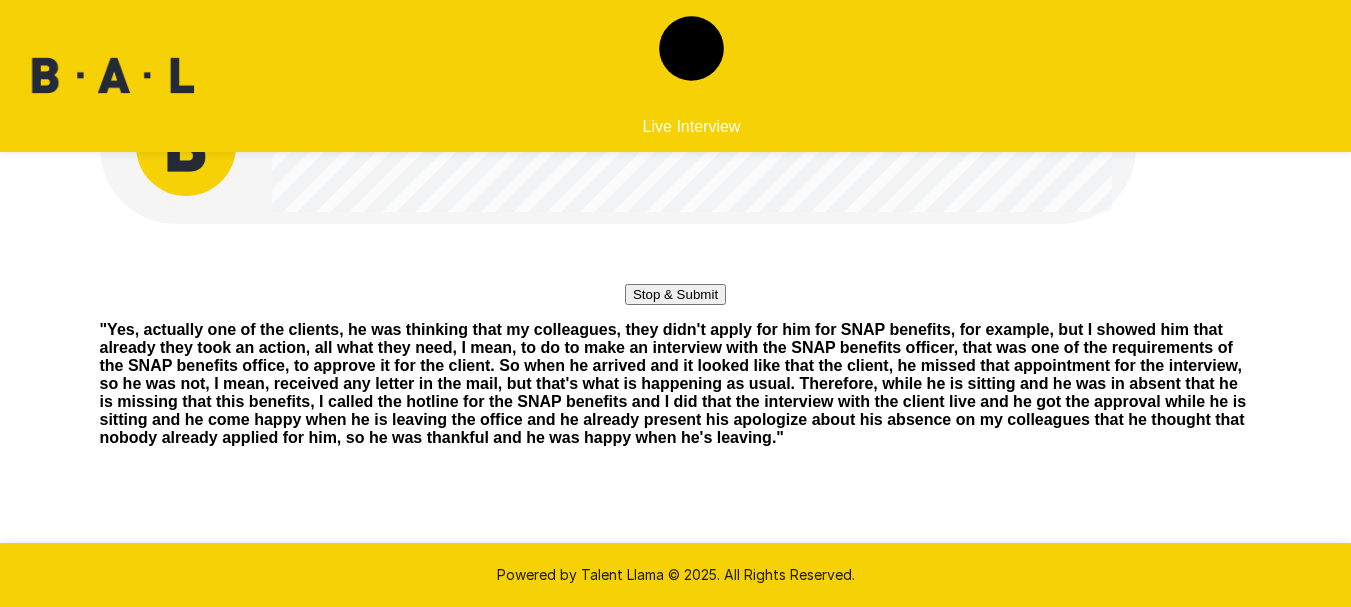 click on "Stop & Submit" at bounding box center (675, 294) 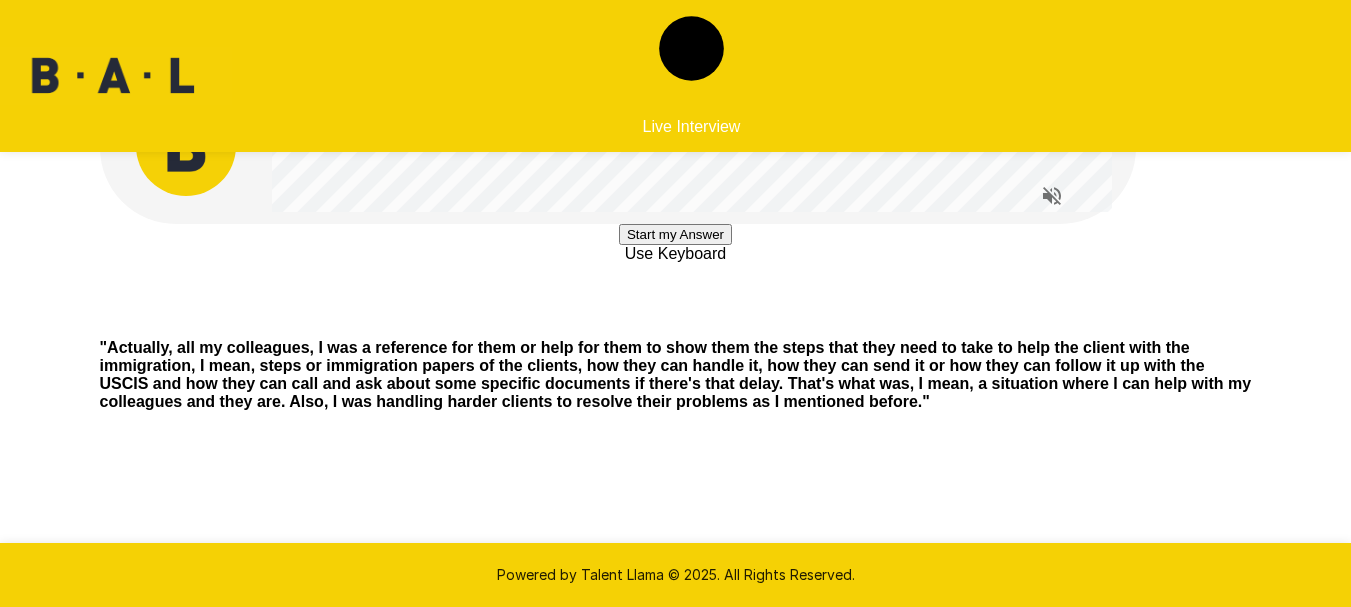 drag, startPoint x: 781, startPoint y: 438, endPoint x: 874, endPoint y: 359, distance: 122.02459 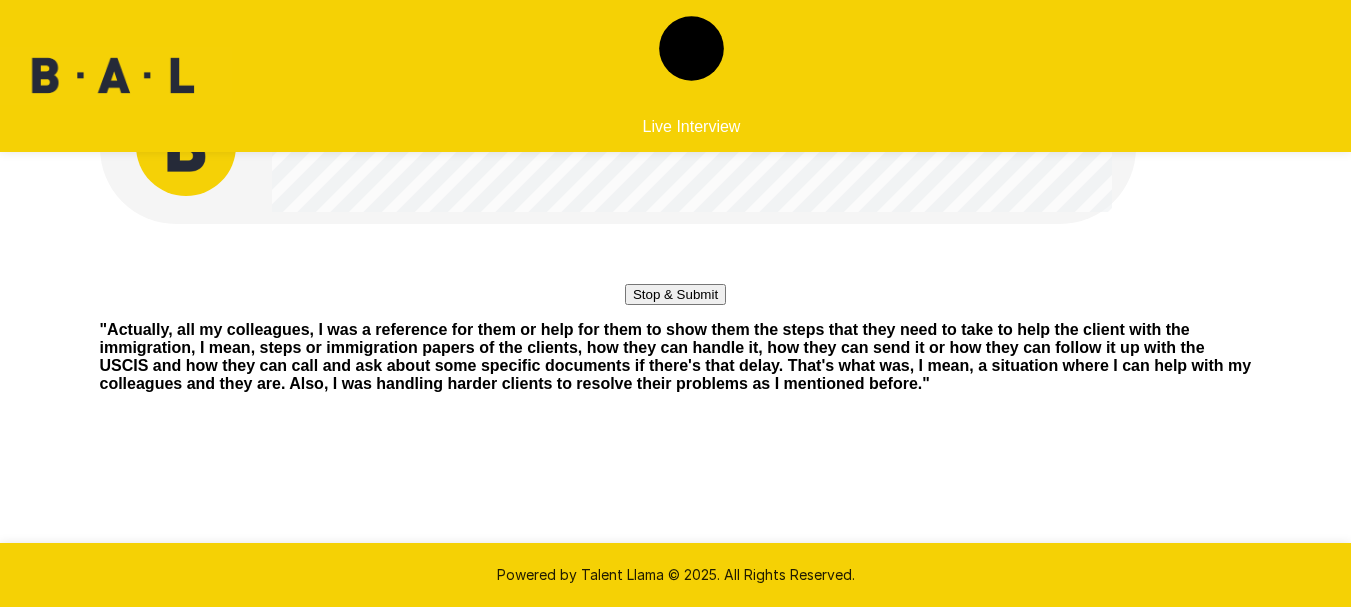 drag, startPoint x: 644, startPoint y: 454, endPoint x: 618, endPoint y: 456, distance: 26.076809 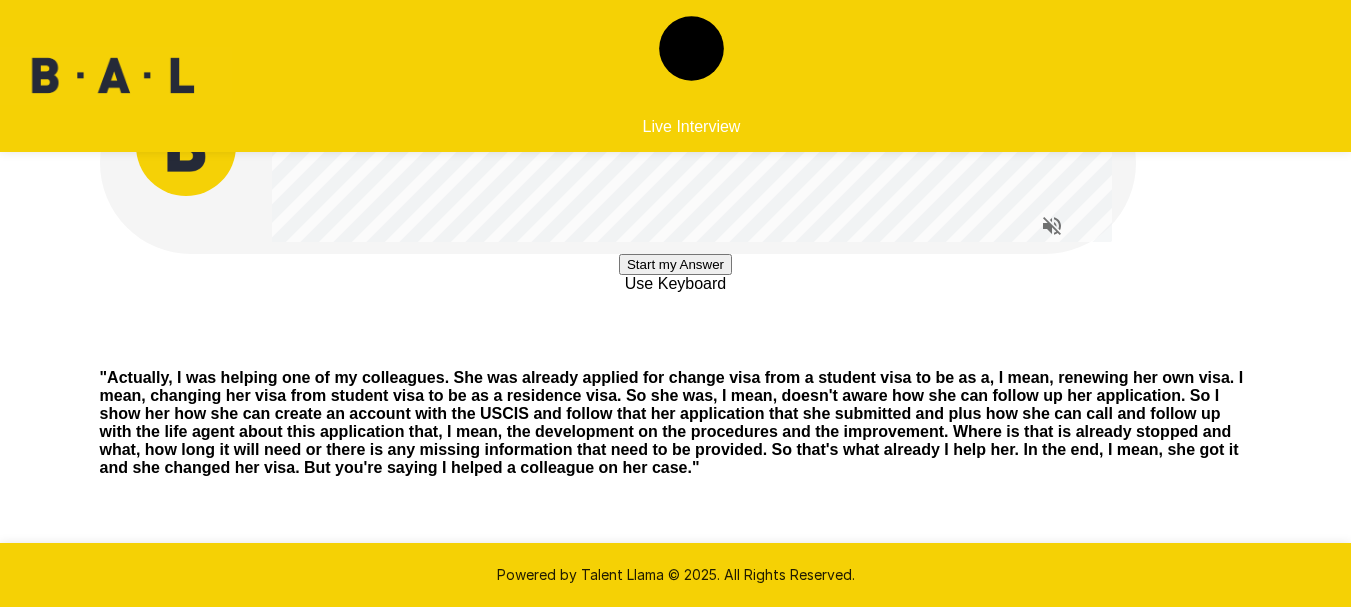 click on "Start my Answer" at bounding box center (675, 264) 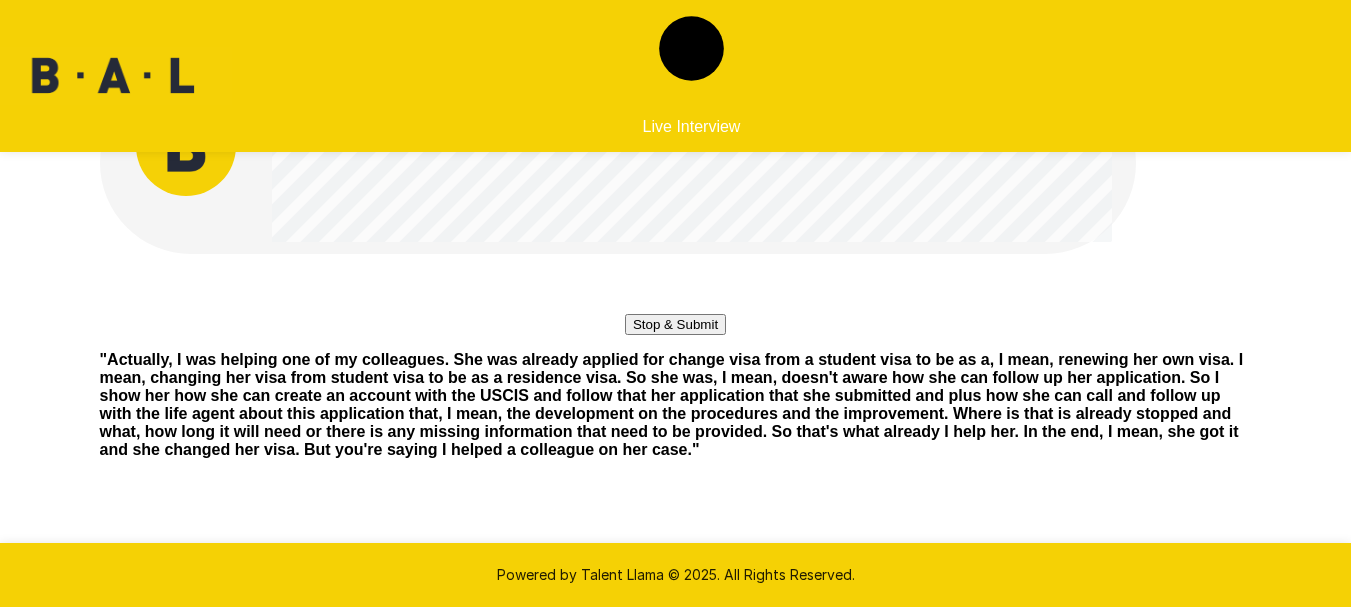 click on "Stop & Submit" at bounding box center (675, 324) 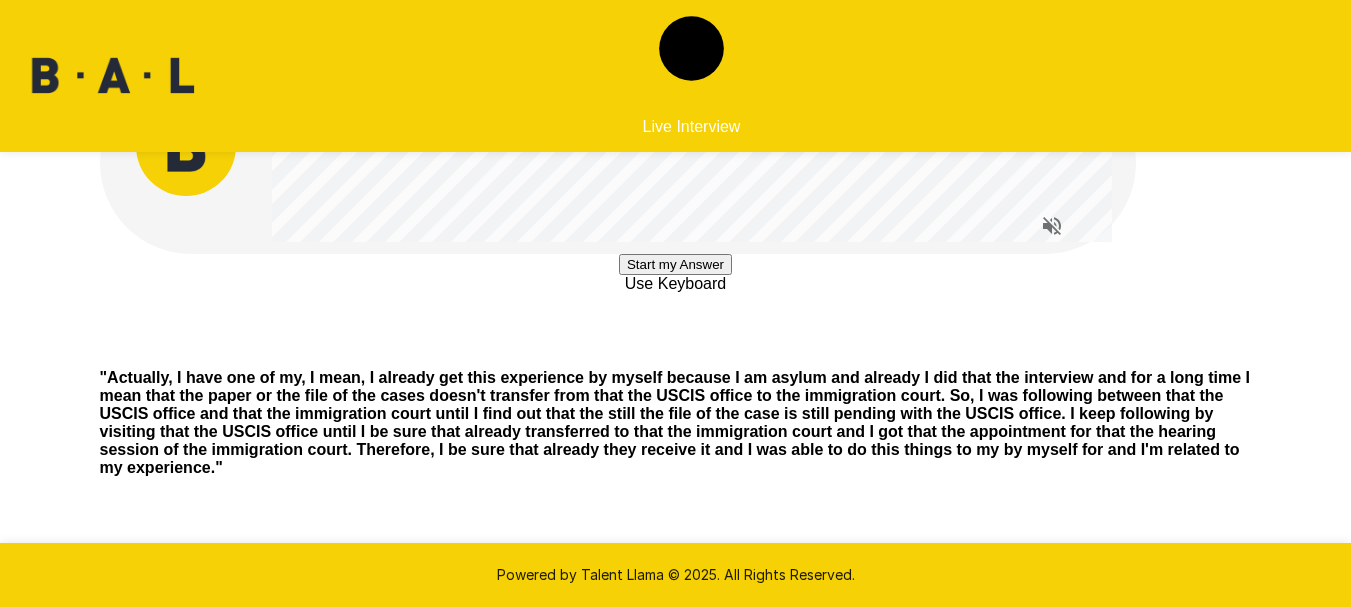 click on "Start my Answer" at bounding box center [675, 264] 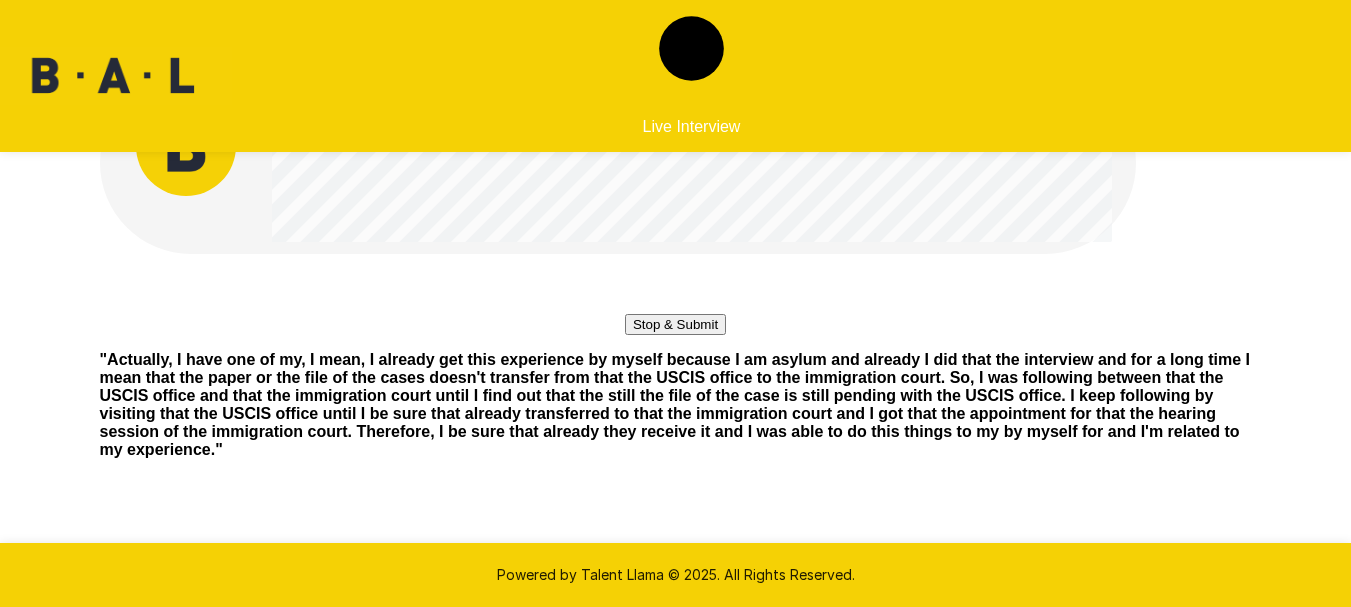 click on "Stop & Submit" at bounding box center (675, 324) 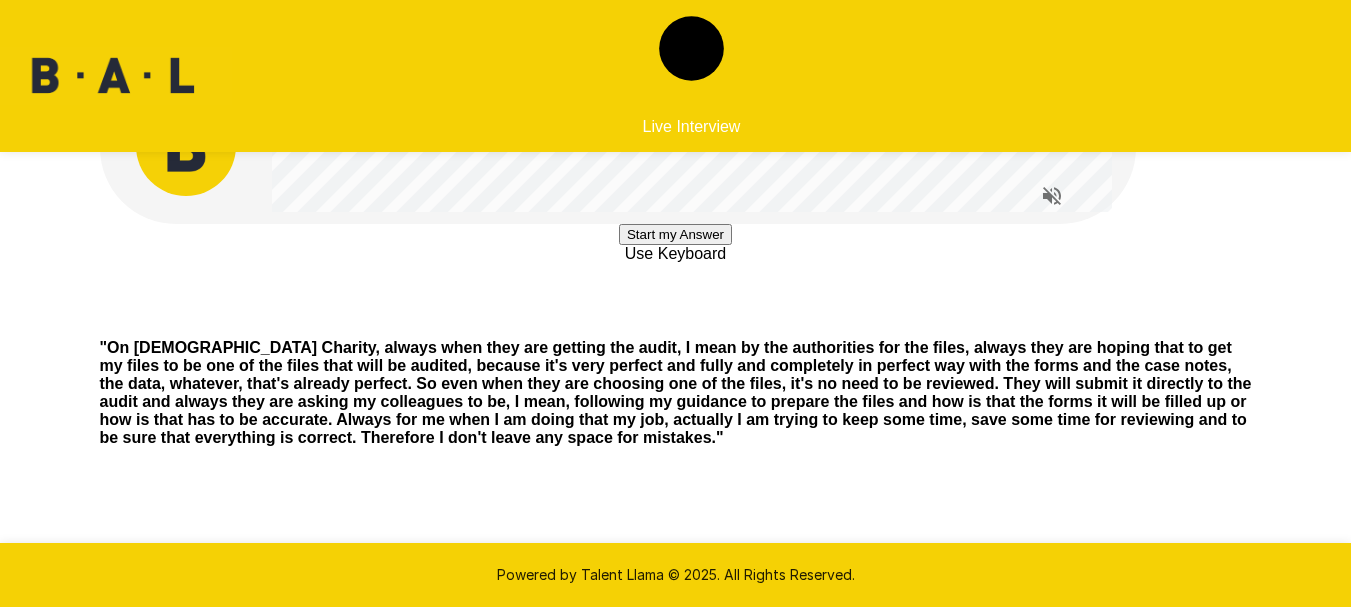 click on "Start my Answer" at bounding box center [675, 234] 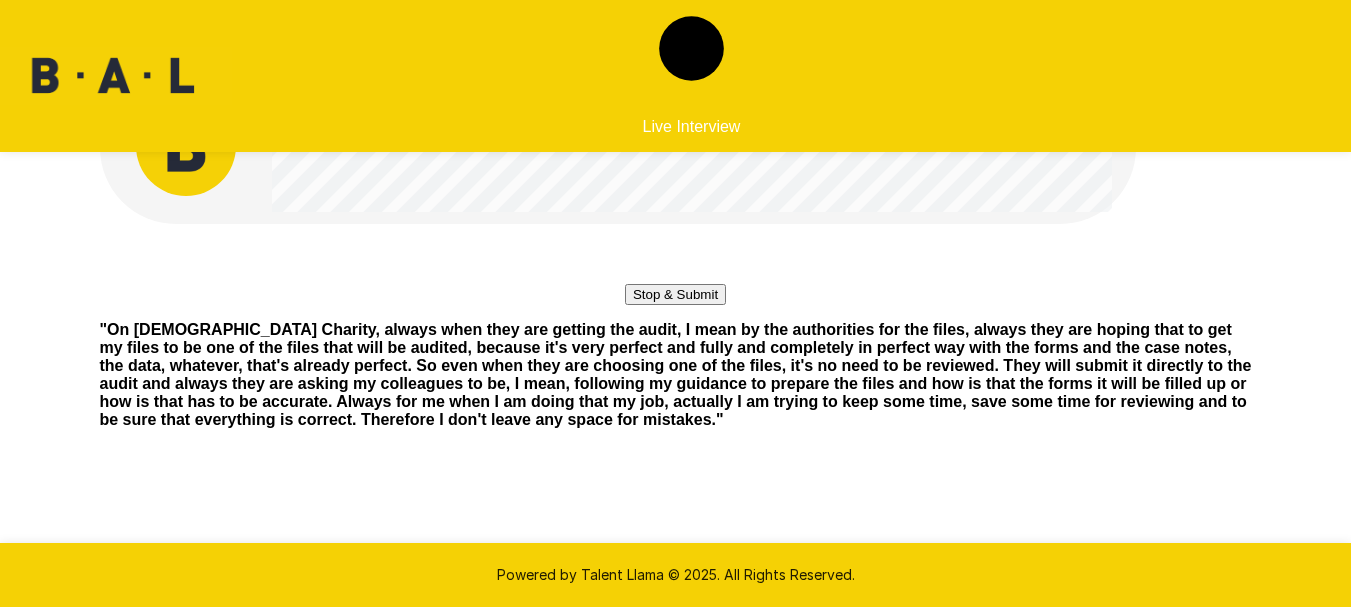 click on "Stop & Submit" at bounding box center [675, 294] 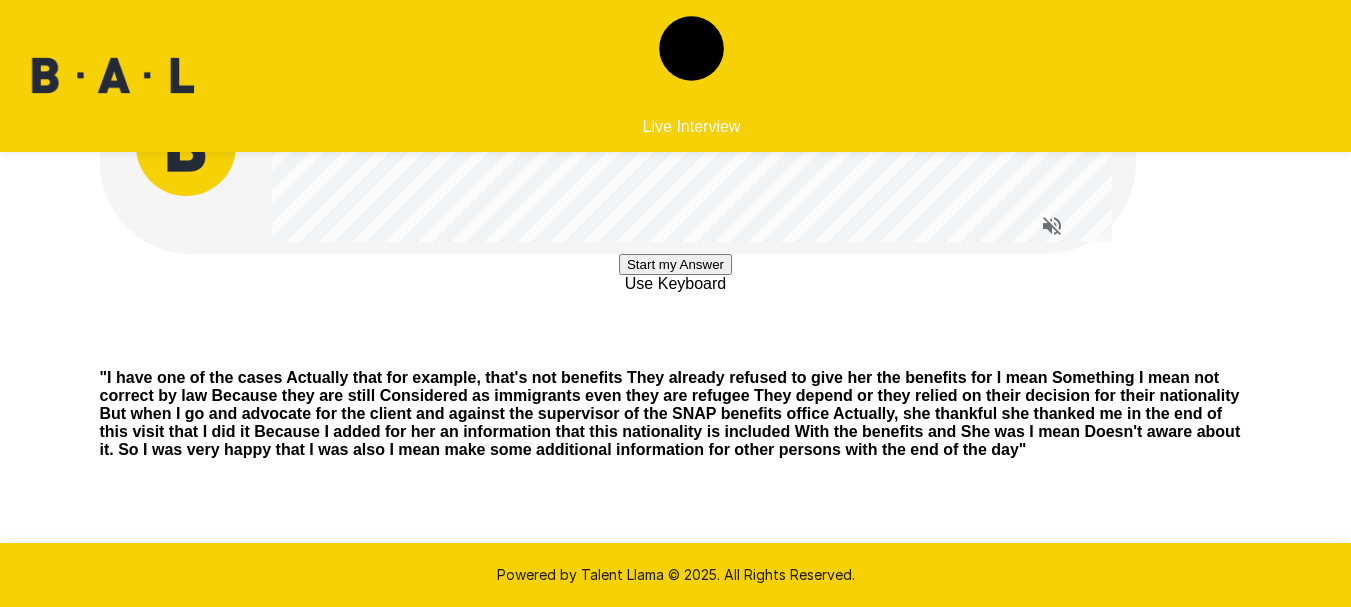 click on "Start my Answer" at bounding box center [675, 264] 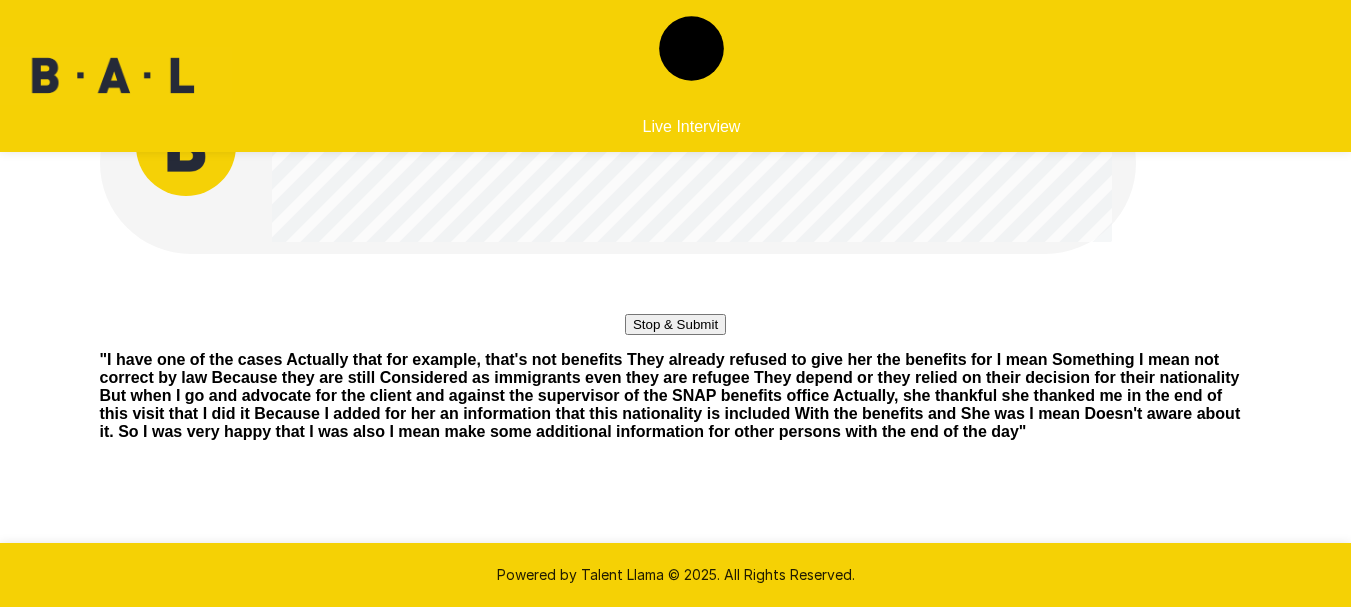 click on "Stop & Submit" at bounding box center [675, 324] 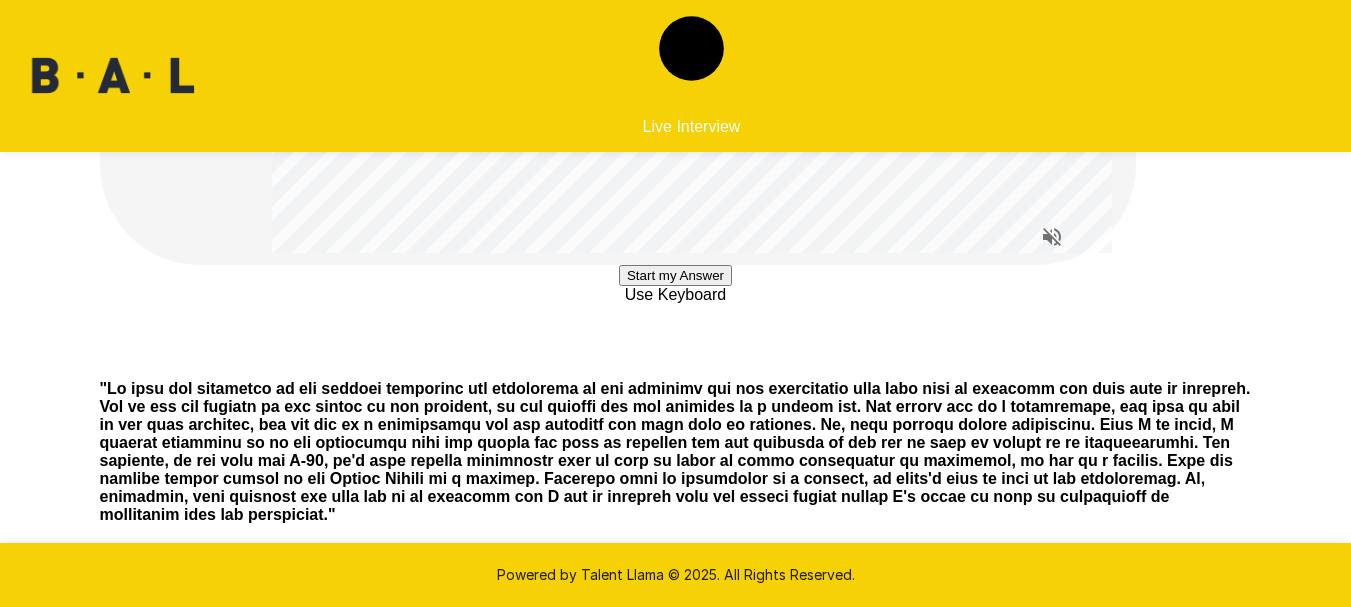scroll, scrollTop: 0, scrollLeft: 0, axis: both 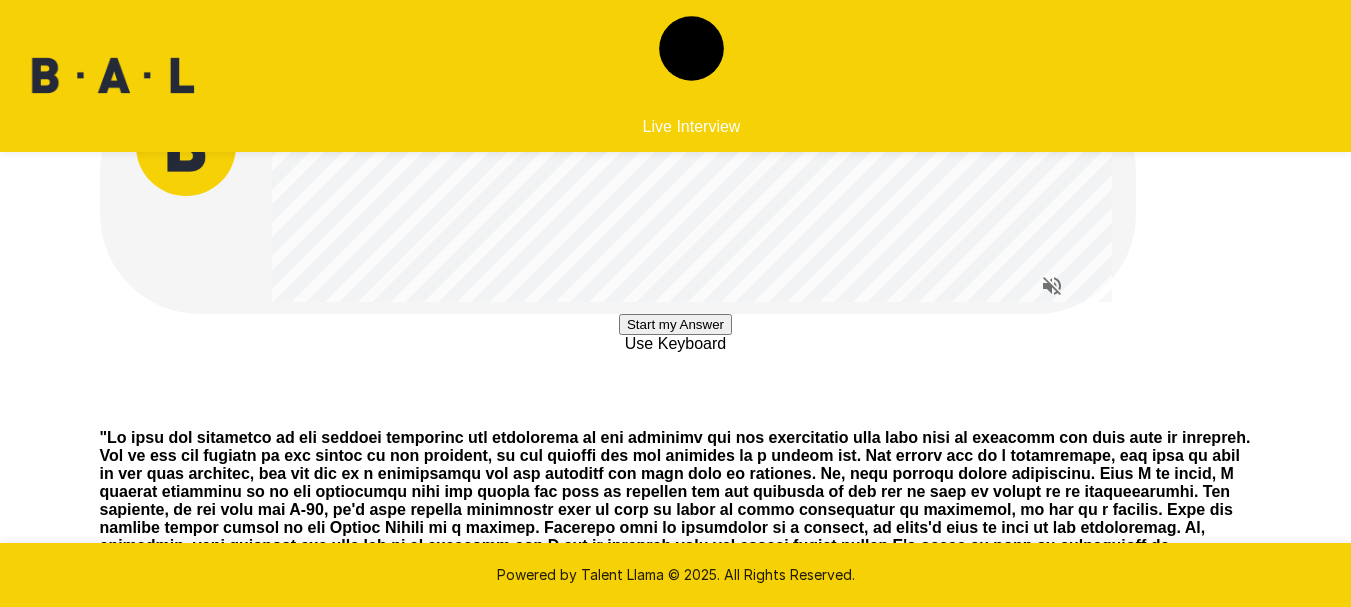 click on "Start my Answer" at bounding box center (675, 324) 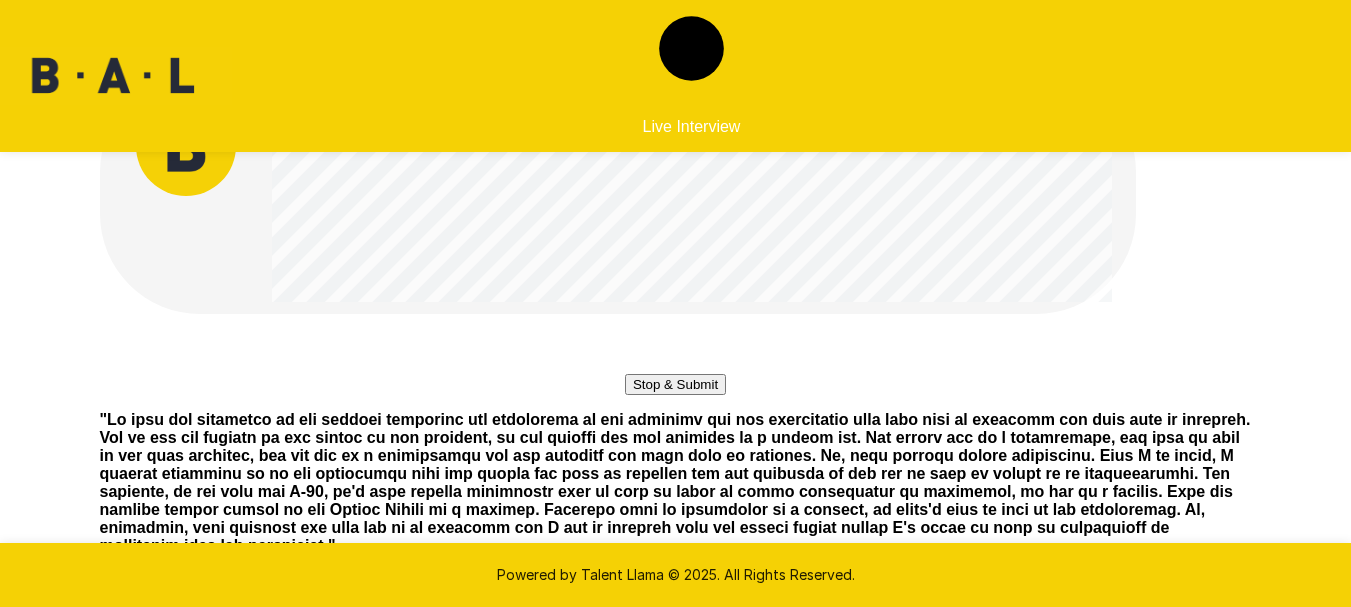 click on "Stop & Submit" at bounding box center [675, 384] 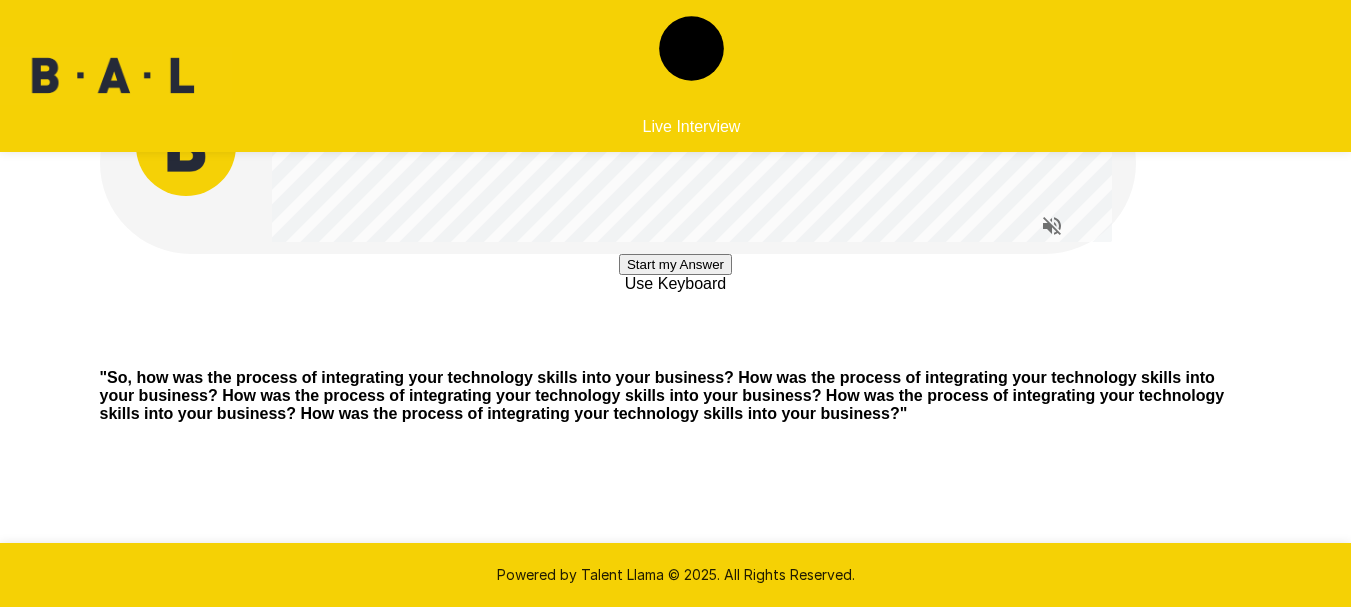 click on "Start my Answer" at bounding box center [675, 264] 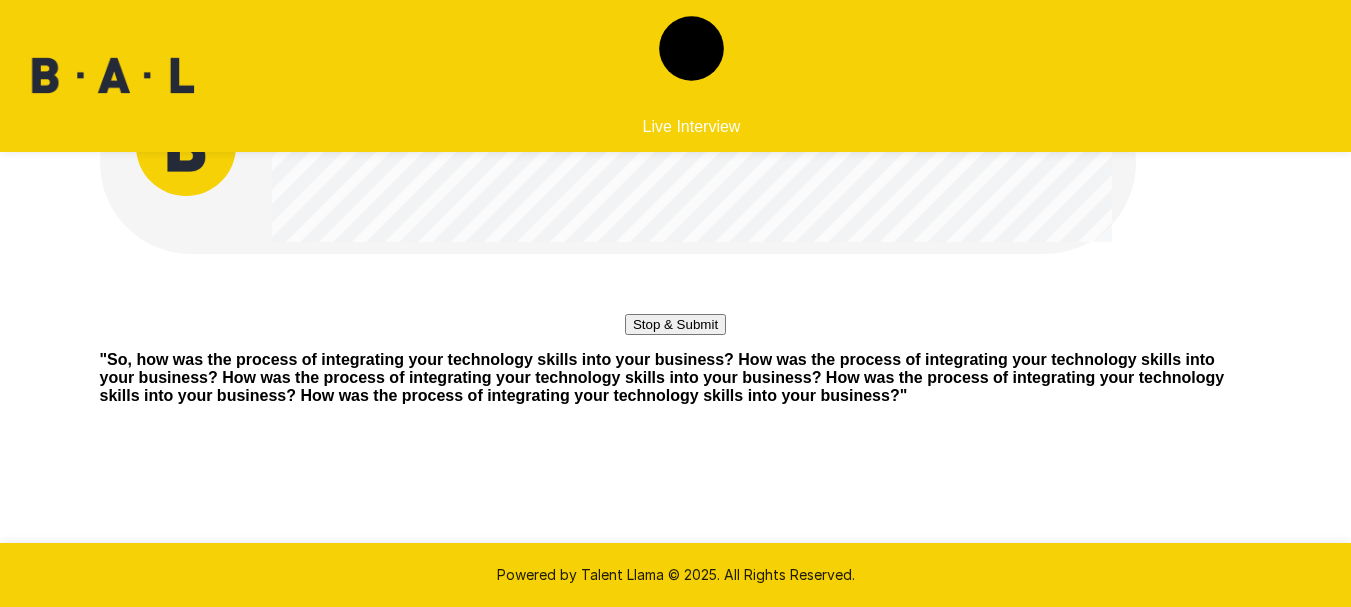 click on "Stop & Submit" at bounding box center [675, 324] 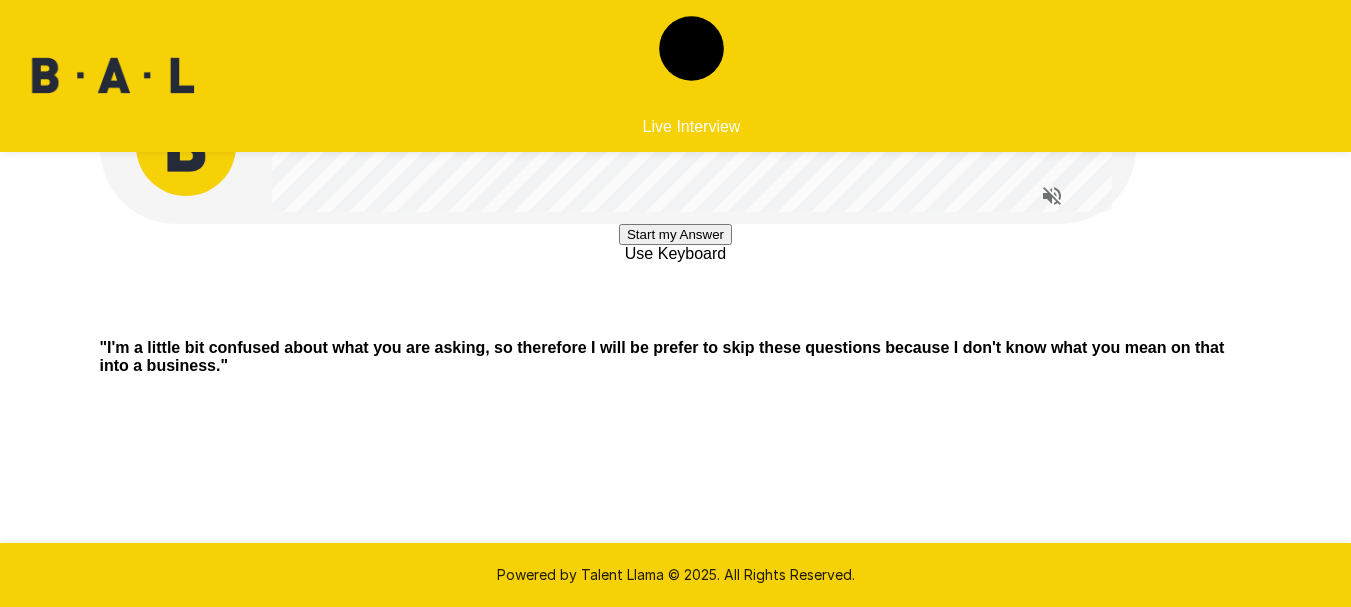 click on "Start my Answer" at bounding box center [675, 234] 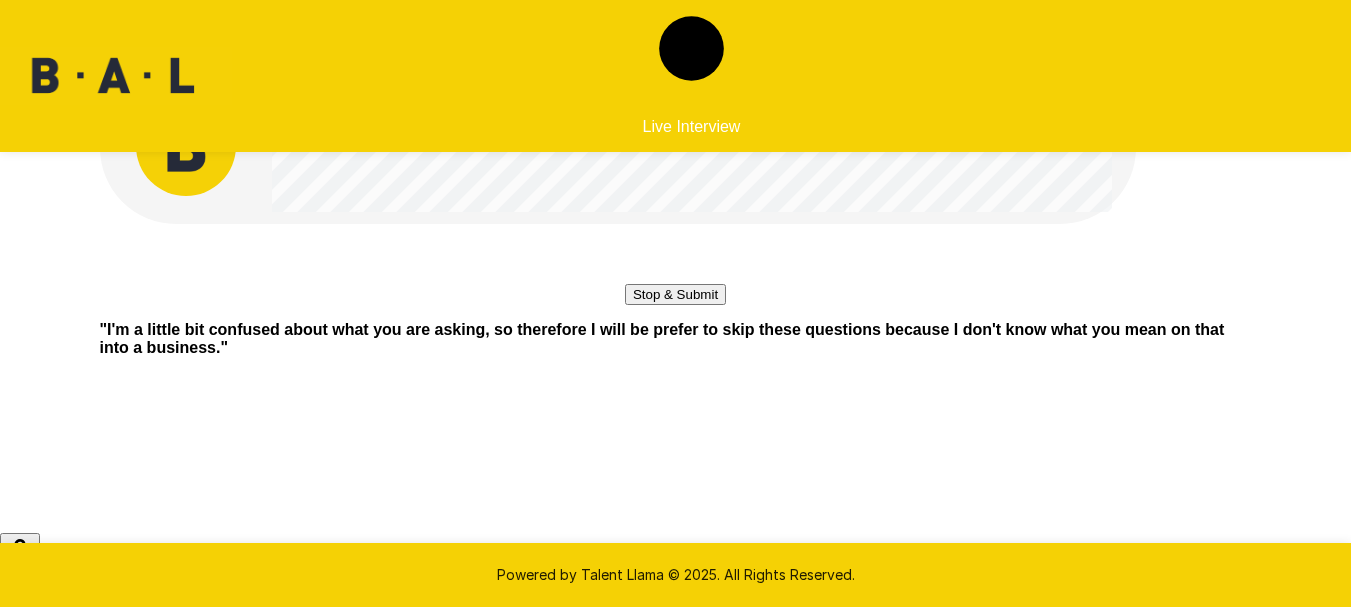 drag, startPoint x: 704, startPoint y: 444, endPoint x: 687, endPoint y: 410, distance: 38.013157 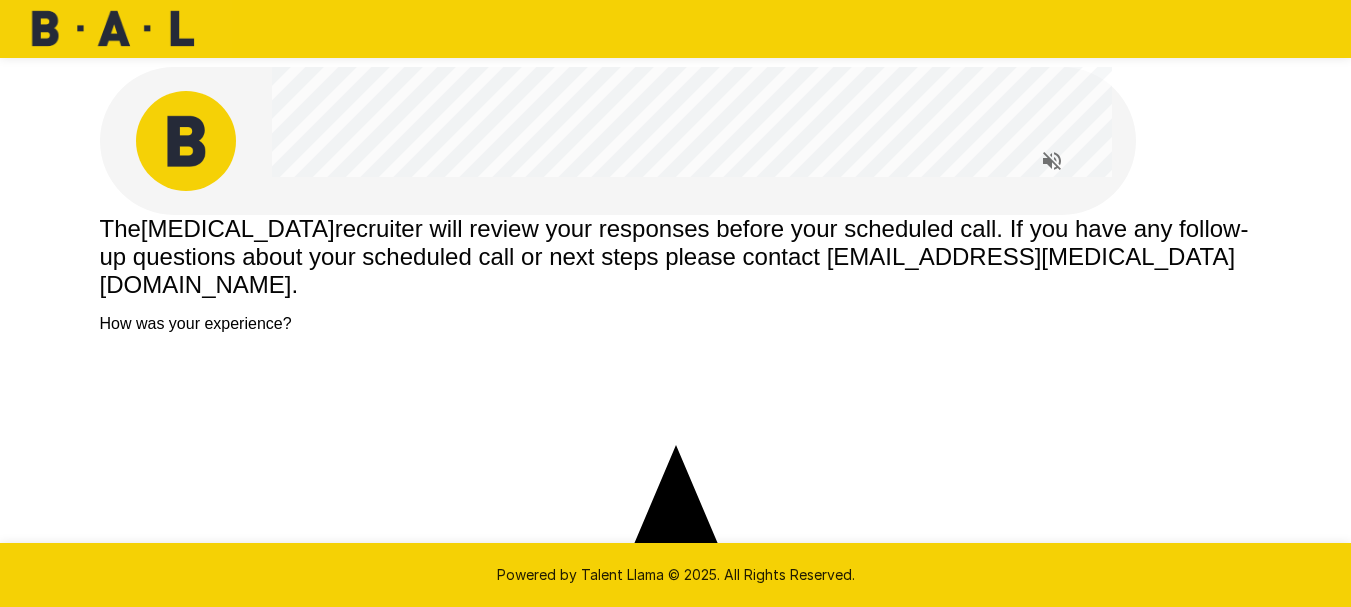 scroll, scrollTop: 22, scrollLeft: 0, axis: vertical 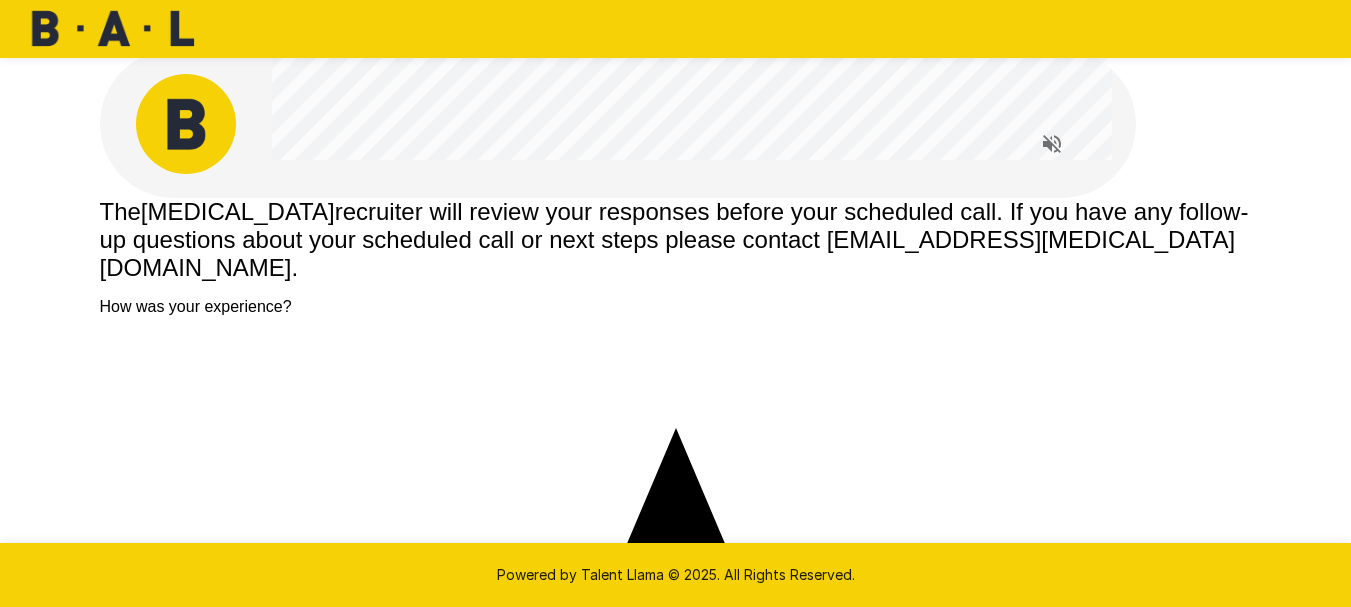 click on "4 Stars" at bounding box center (676, 5009) 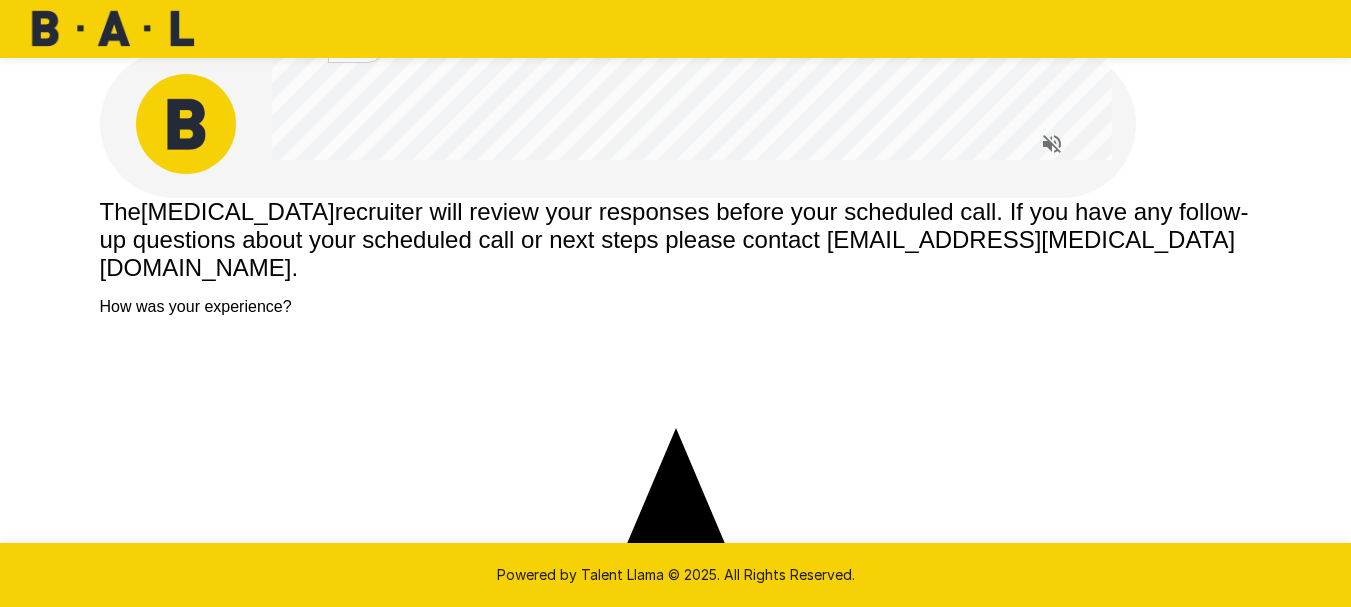 drag, startPoint x: 684, startPoint y: 429, endPoint x: 620, endPoint y: 432, distance: 64.070274 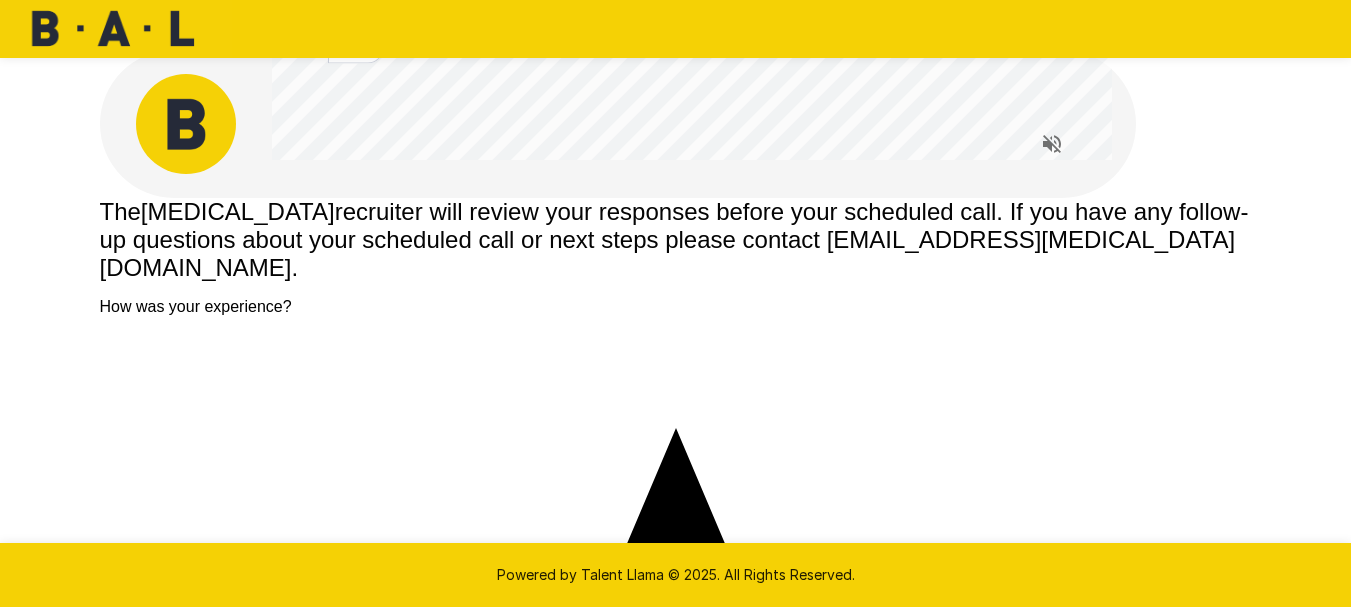click on "**********" at bounding box center [177, 6245] 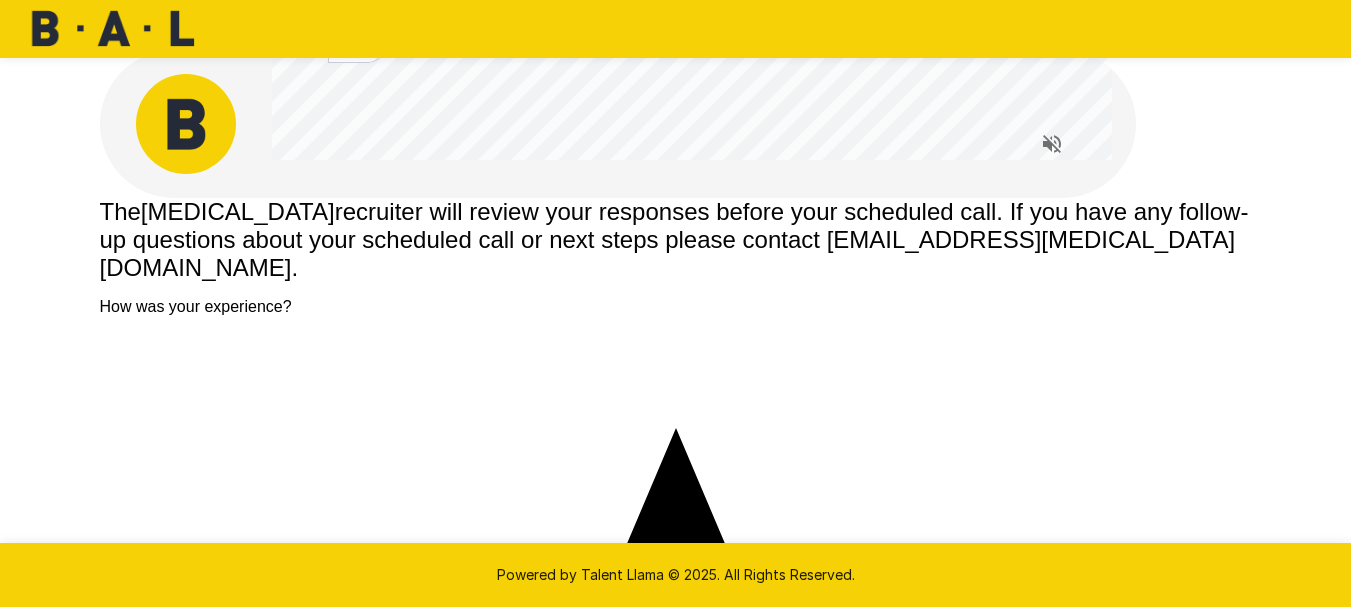 click on "Submit" at bounding box center [128, 6302] 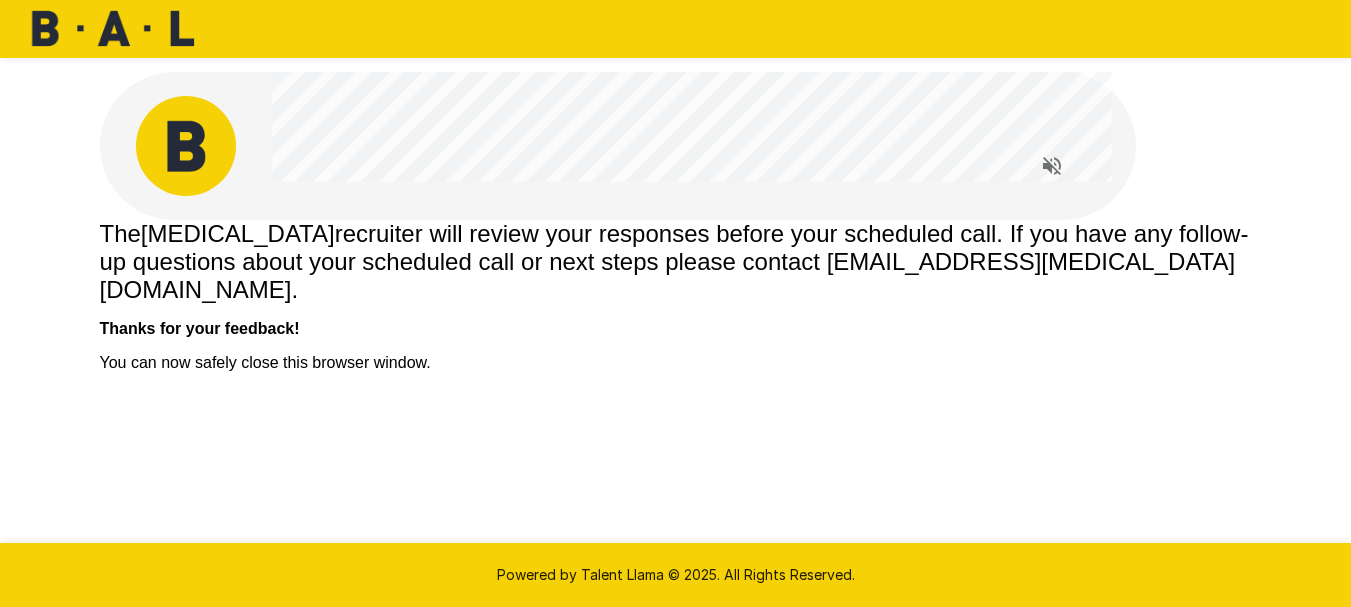 scroll, scrollTop: 0, scrollLeft: 0, axis: both 